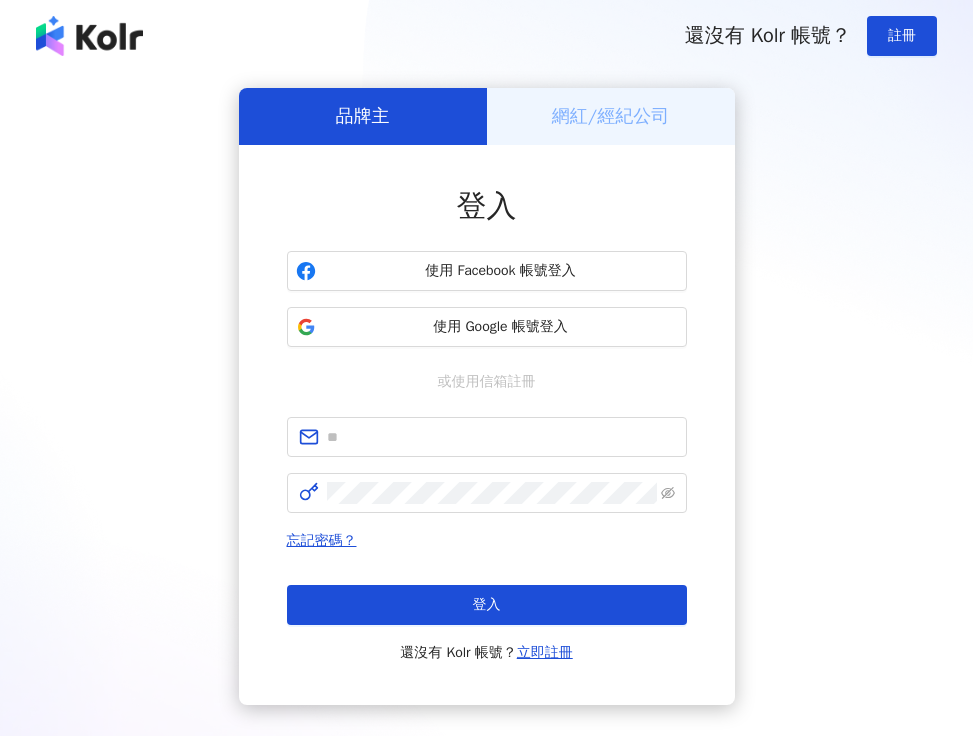 scroll, scrollTop: 0, scrollLeft: 0, axis: both 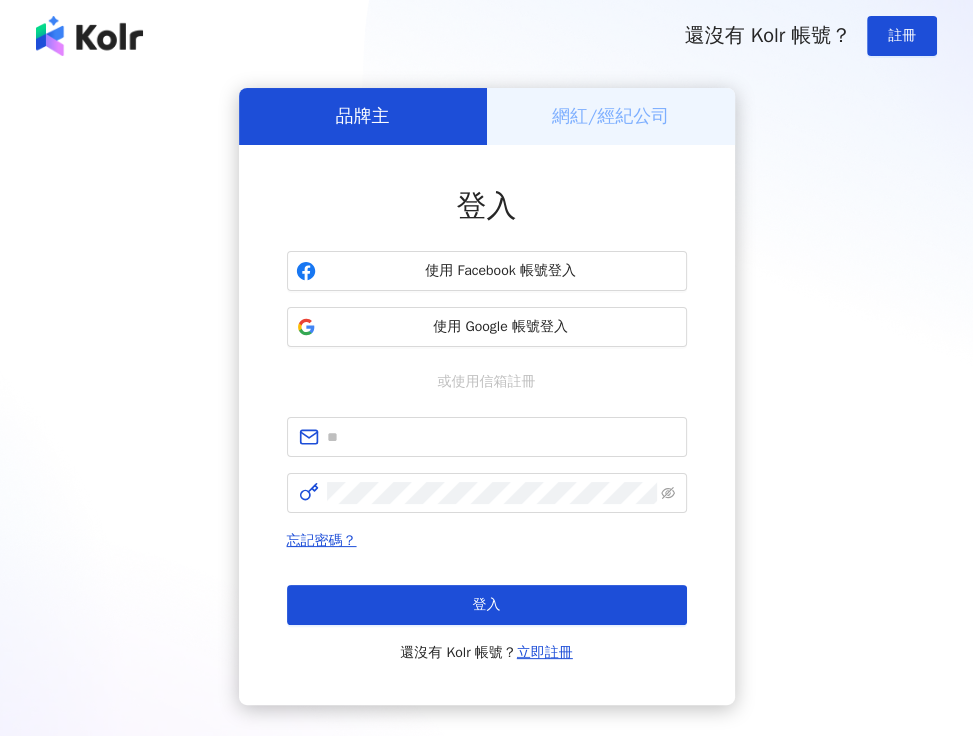 click at bounding box center [89, 36] 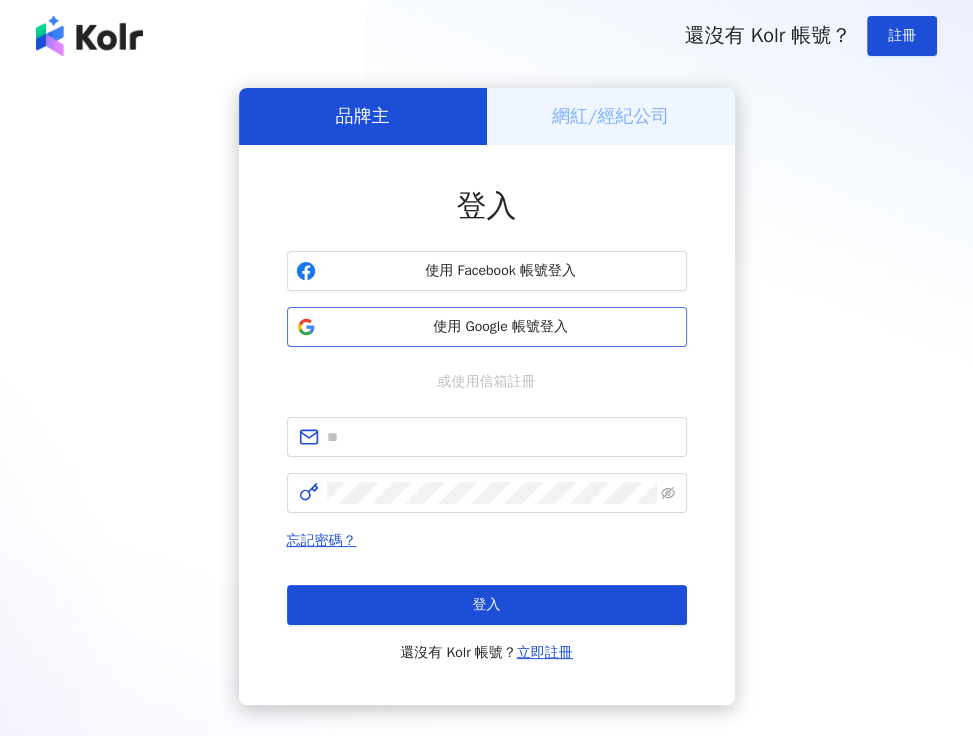 click on "使用 Google 帳號登入" at bounding box center (501, 327) 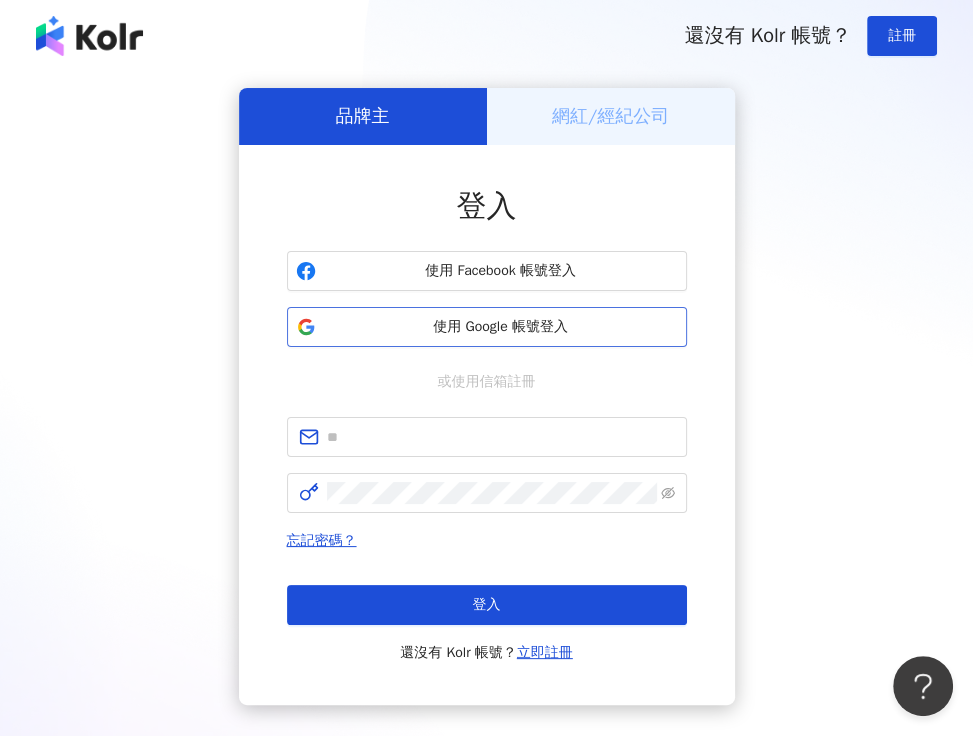 scroll, scrollTop: 0, scrollLeft: 0, axis: both 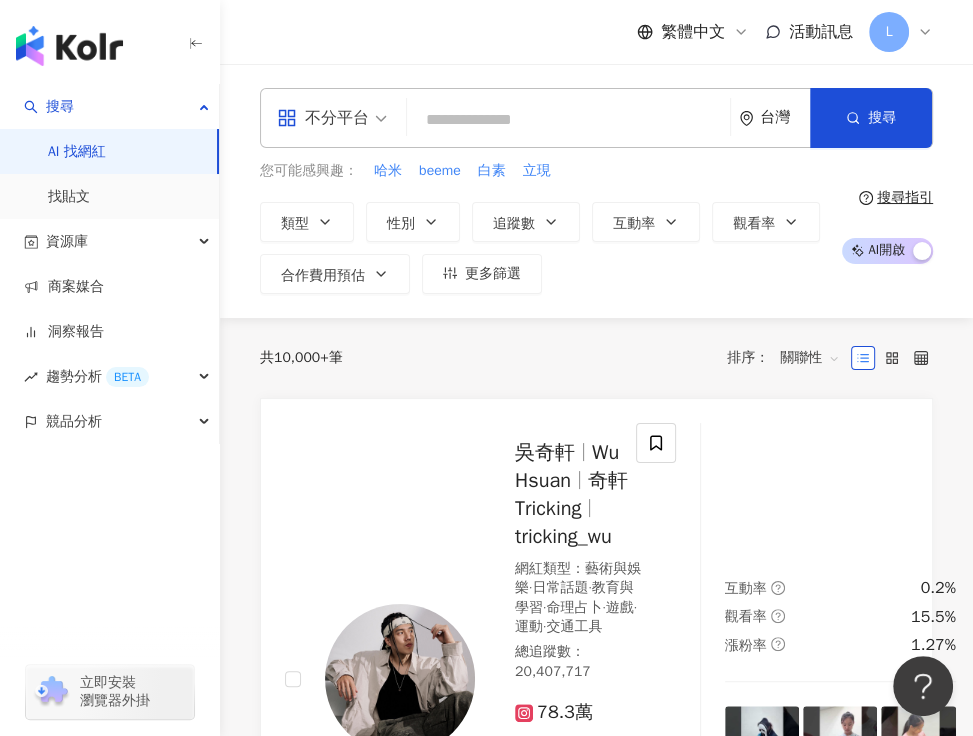 click at bounding box center [568, 120] 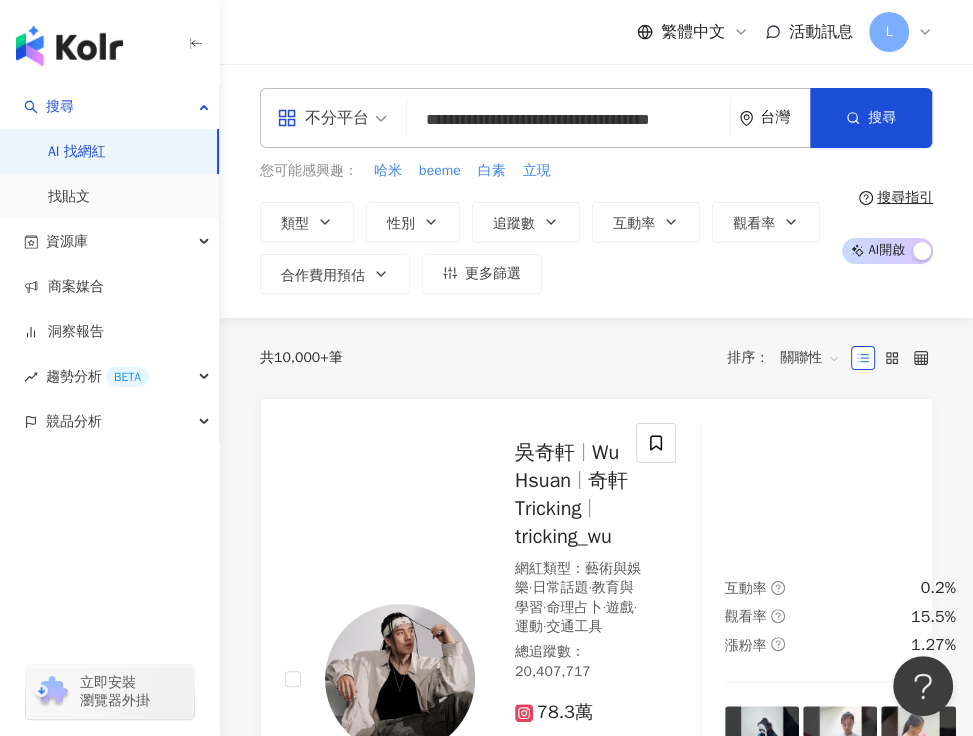 scroll, scrollTop: 0, scrollLeft: 26, axis: horizontal 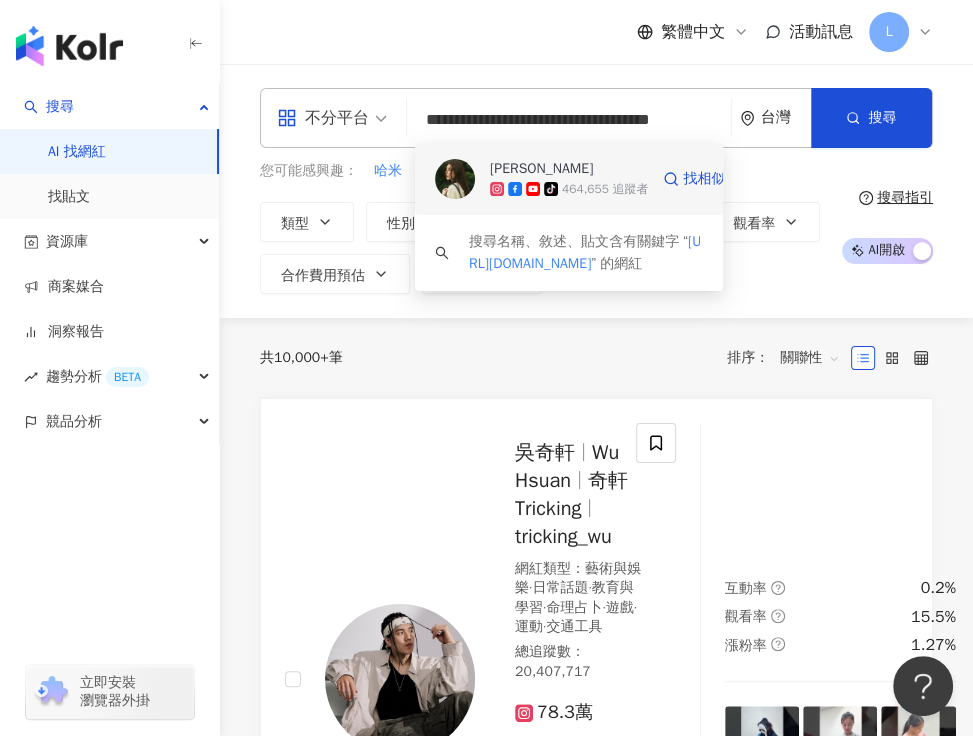click on "Cindy H" at bounding box center (558, 169) 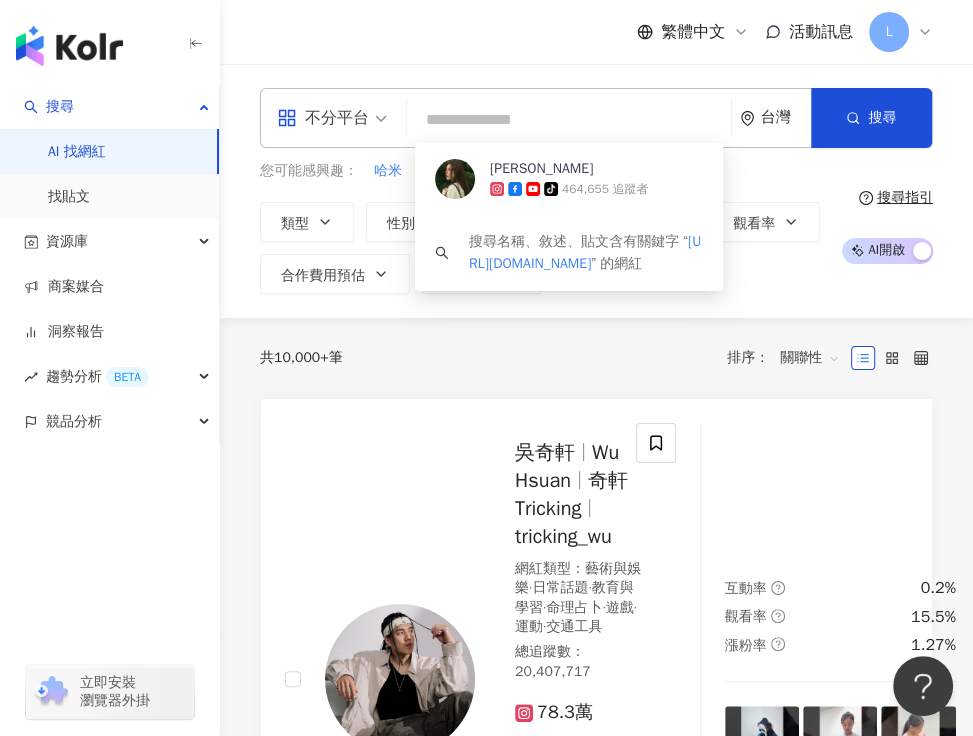 scroll, scrollTop: 0, scrollLeft: 0, axis: both 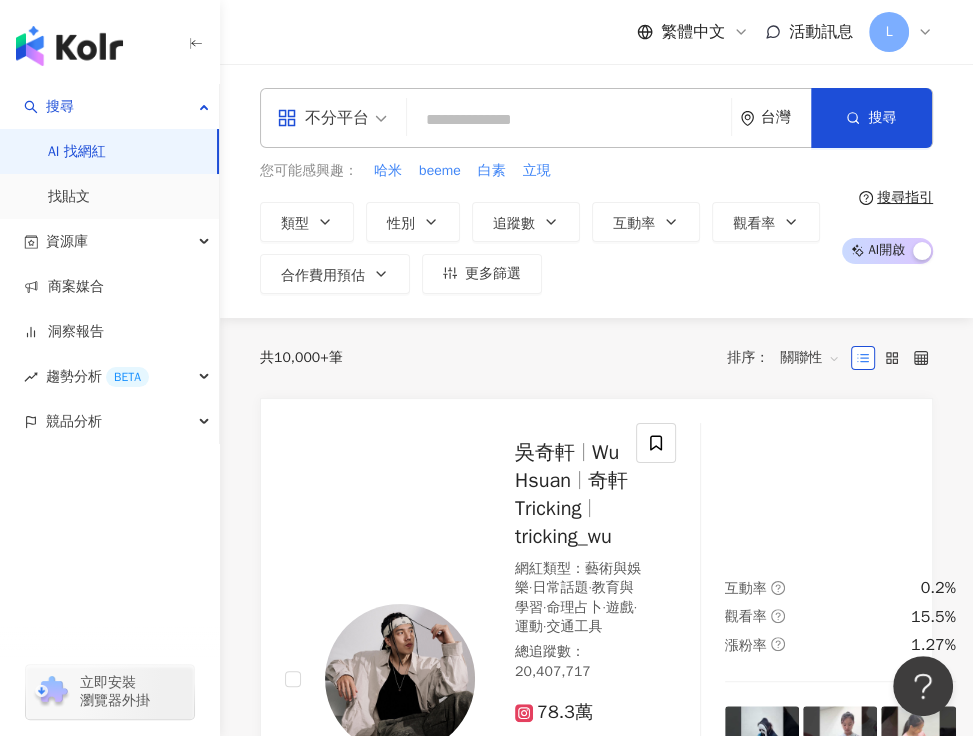 click at bounding box center (569, 120) 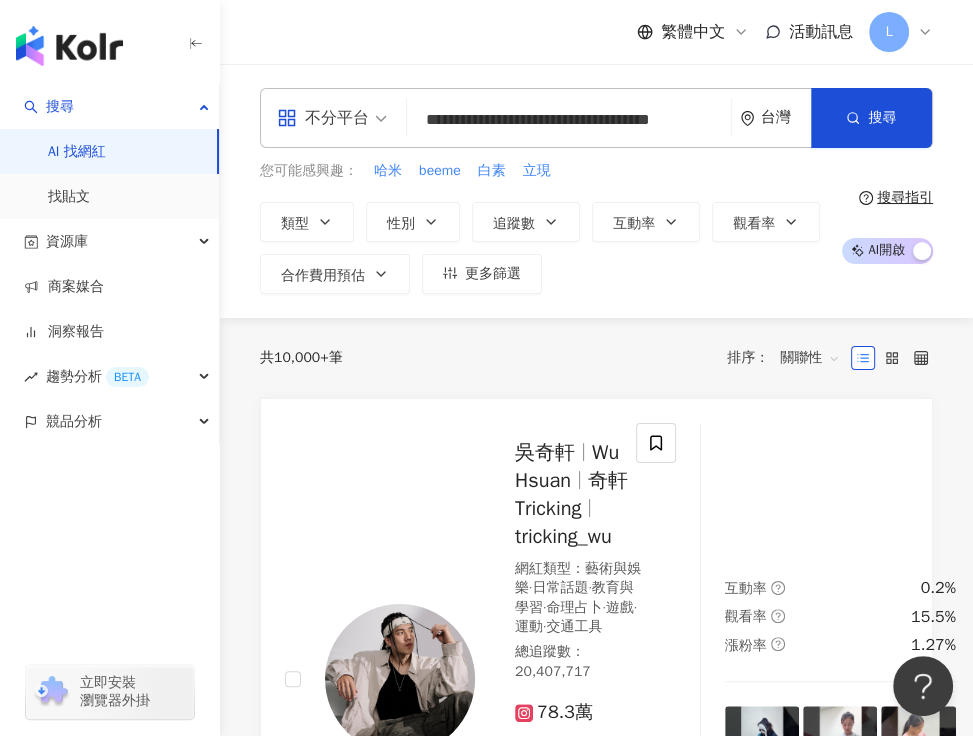 scroll, scrollTop: 0, scrollLeft: 26, axis: horizontal 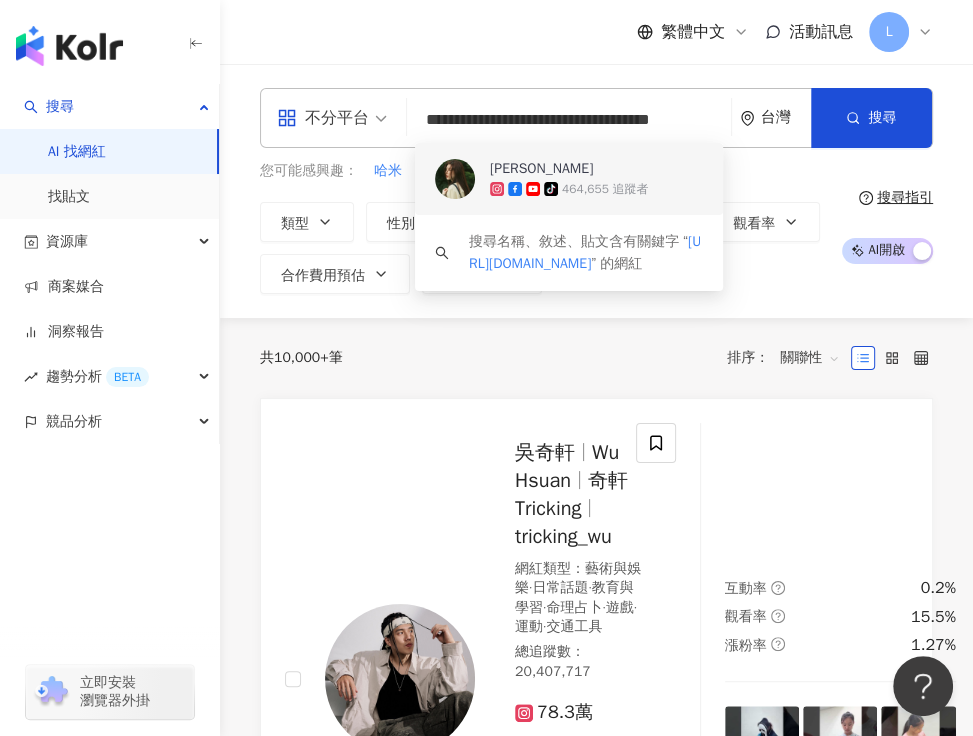 type on "**********" 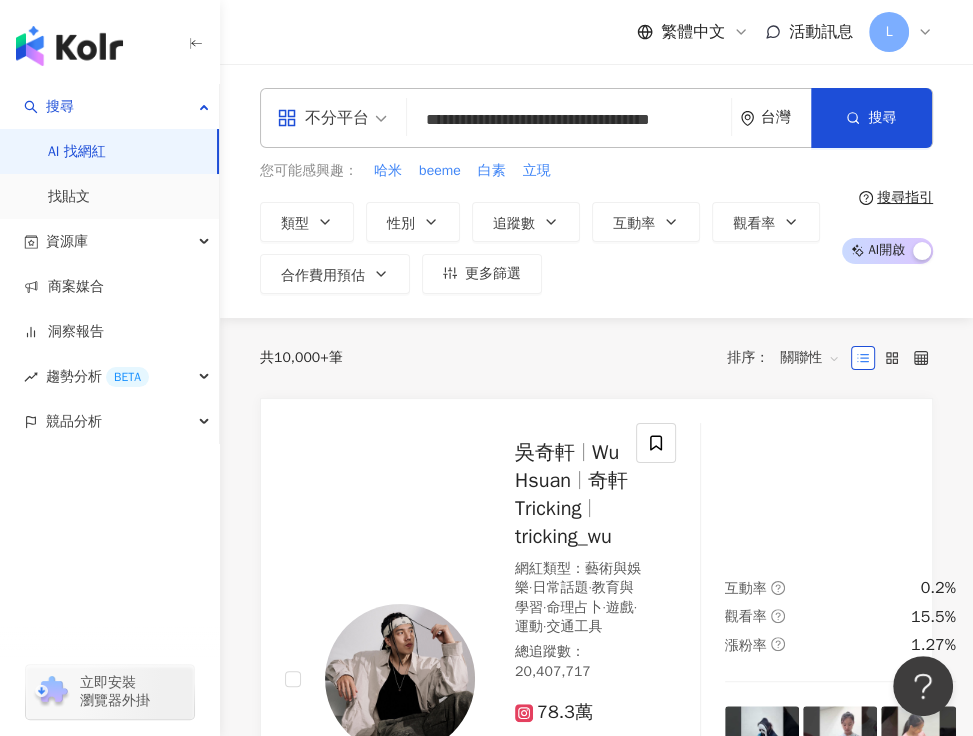 drag, startPoint x: 350, startPoint y: 355, endPoint x: 687, endPoint y: 355, distance: 337 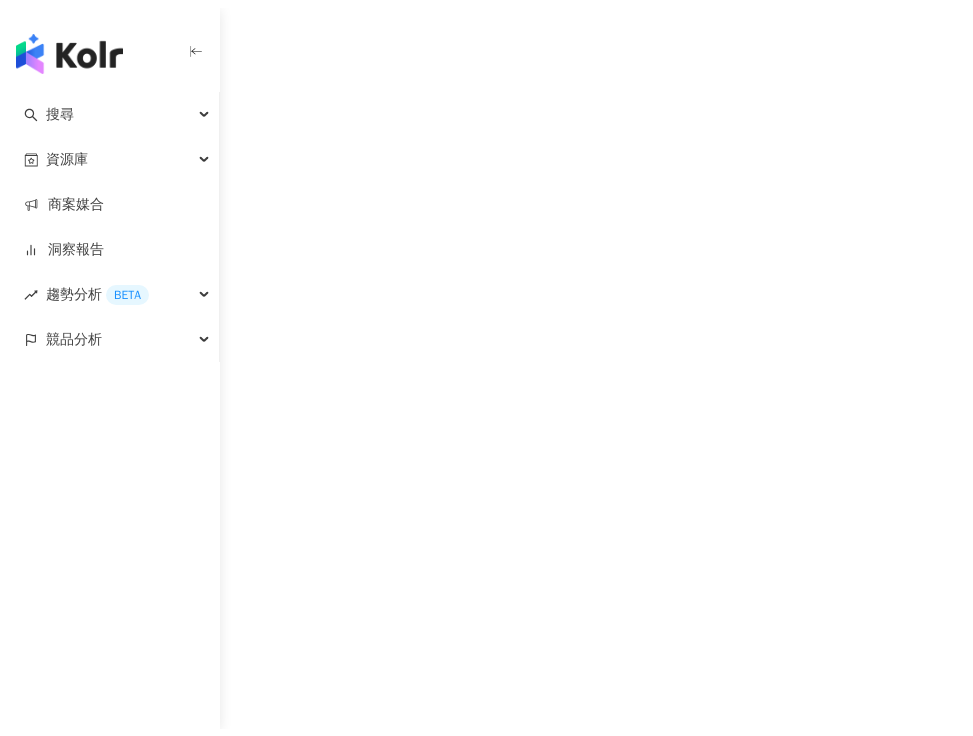 scroll, scrollTop: 0, scrollLeft: 0, axis: both 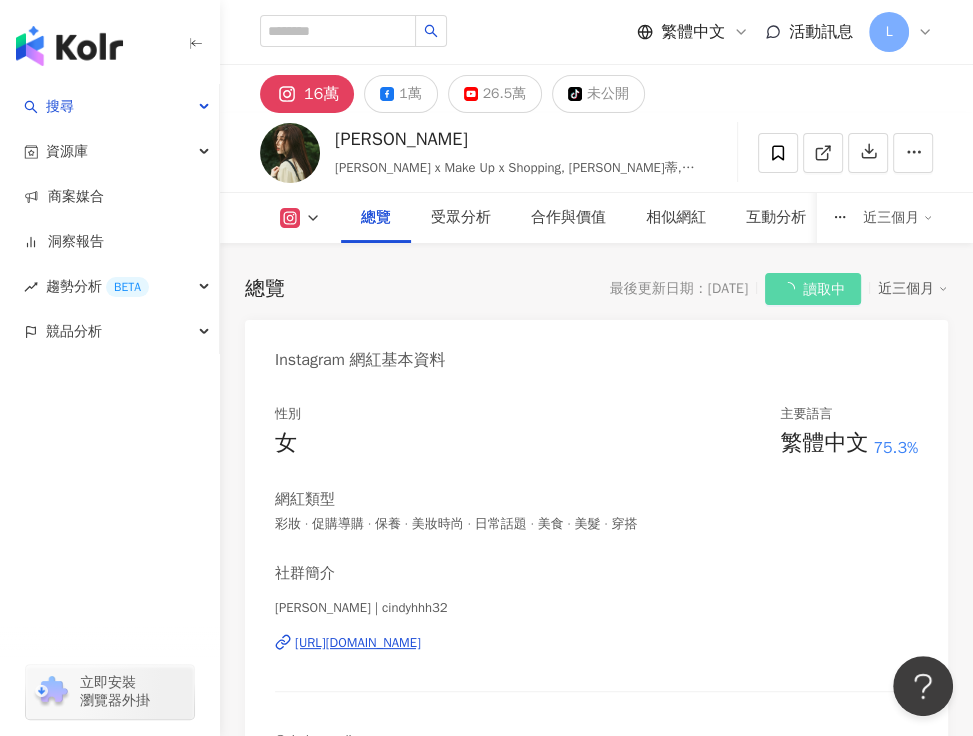 click on "總覽 最後更新日期：2025/7/21 讀取中 近三個月 Instagram 網紅基本資料 性別   女 主要語言   繁體中文 75.3% 網紅類型 彩妝 · 促購導購 · 保養 · 美妝時尚 · 日常話題 · 美食 · 美髮 · 穿搭 社群簡介 Cindy | cindyhhh32 https://www.instagram.com/cindyhhh32/ @cindysgoodies
💌: cindylohan32@gmail.com 看更多 Instagram 數據總覽 91 K-Score :   優良 近期一到三個月積極發文，且漲粉率與互動率高。 查看說明 追蹤數   160,048 互動率   4.18% 優秀 觀看率   138% 優秀 漲粉率   1.62% 良好 受眾主要性別   女性 92.3% 商業合作內容覆蓋比例   39.1% AI Instagram 成效等級三大指標 互動率 4.18% 優秀 同等級網紅的互動率中位數為  0.76% 觀看率 138% 優秀 同等級網紅的觀看率中位數為  5.86% 漲粉率 1.62% 良好 同等級網紅的漲粉率中位數為  0.35% 成效等級 ： 優秀 良好 普通 不佳 Instagram 成長趨勢分析 追蹤數   160,048 漲粉數   2,557" at bounding box center [596, 1310] 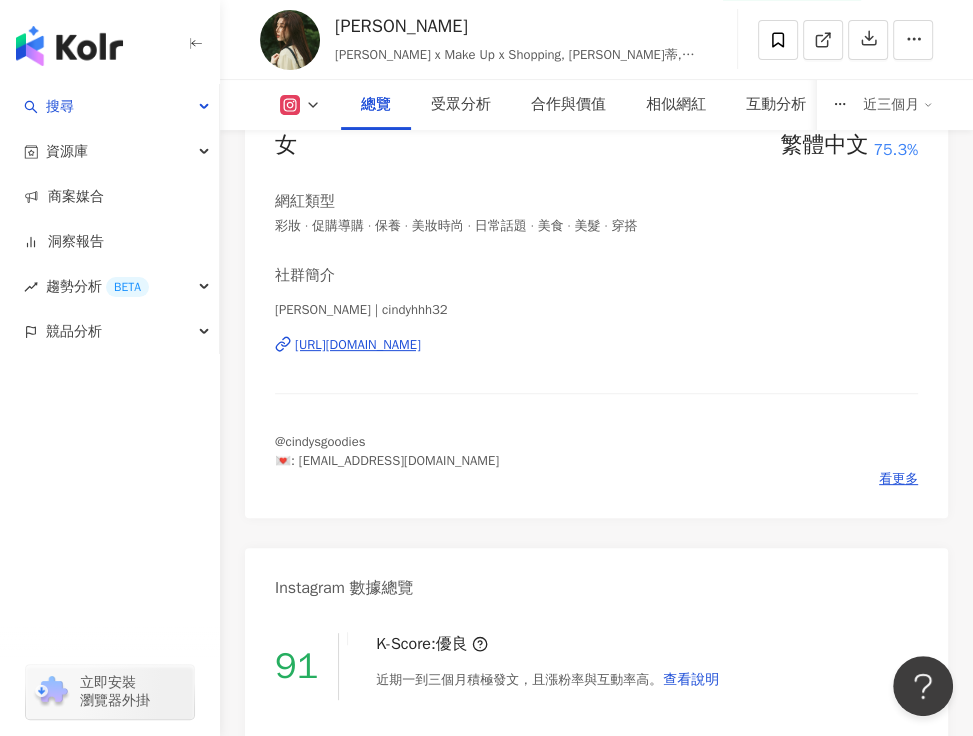 scroll, scrollTop: 300, scrollLeft: 0, axis: vertical 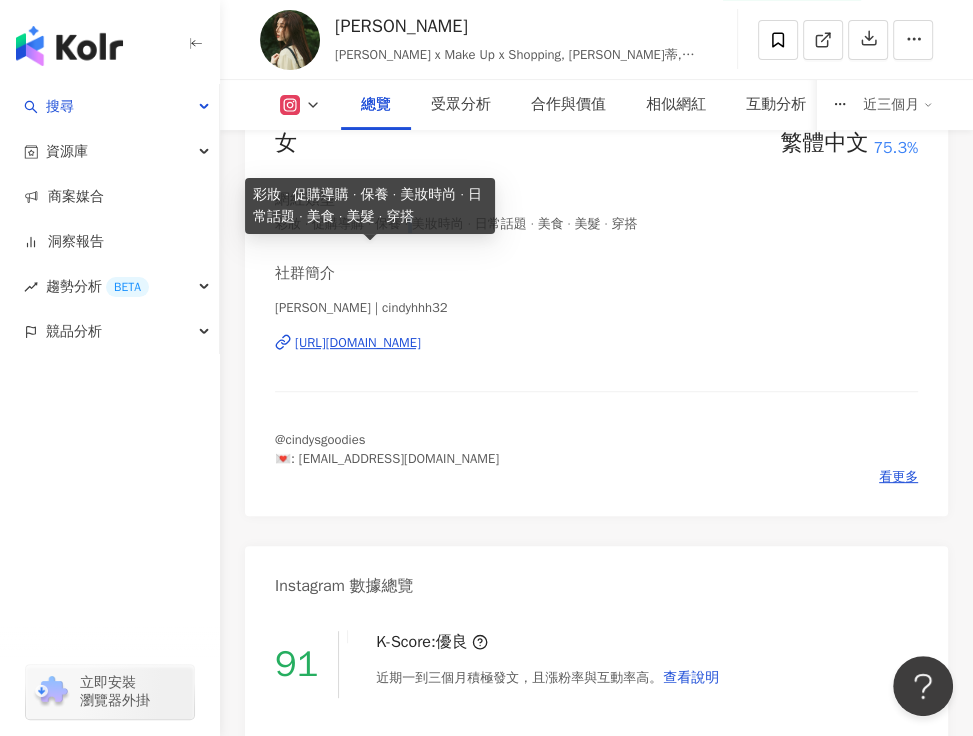 click on "彩妝 · 促購導購 · 保養 · 美妝時尚 · 日常話題 · 美食 · 美髮 · 穿搭" at bounding box center (596, 224) 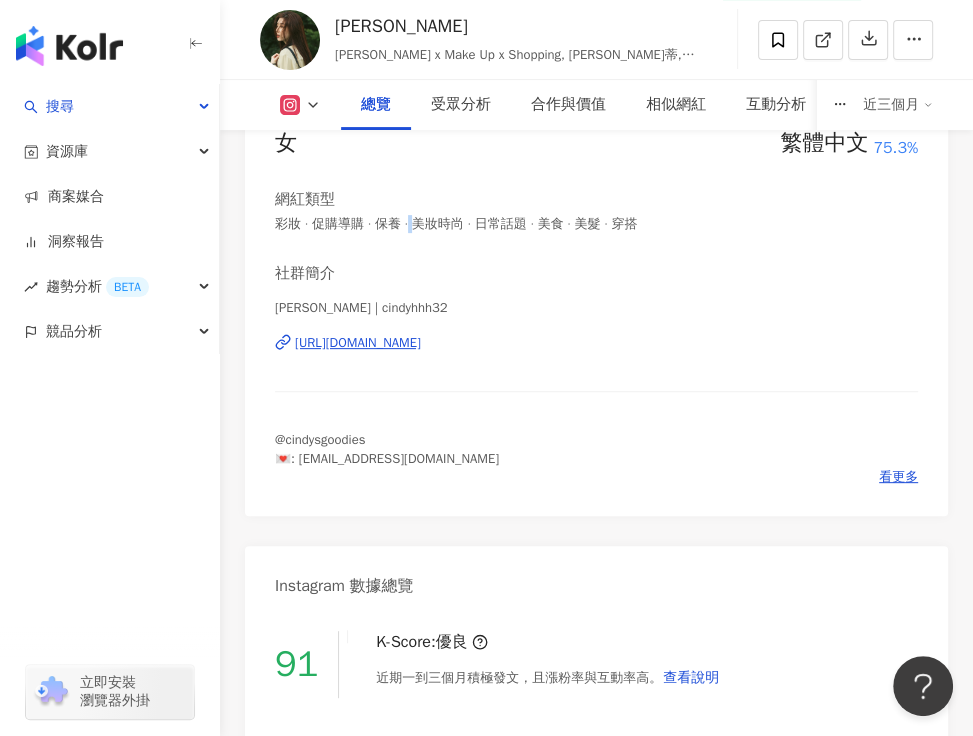 click on "性別   女 主要語言   繁體中文 75.3% 網紅類型 彩妝 · 促購導購 · 保養 · 美妝時尚 · 日常話題 · 美食 · 美髮 · 穿搭 社群簡介 Cindy | cindyhhh32 https://www.instagram.com/cindyhhh32/ @cindysgoodies
💌: cindylohan32@gmail.com 看更多" at bounding box center [596, 295] 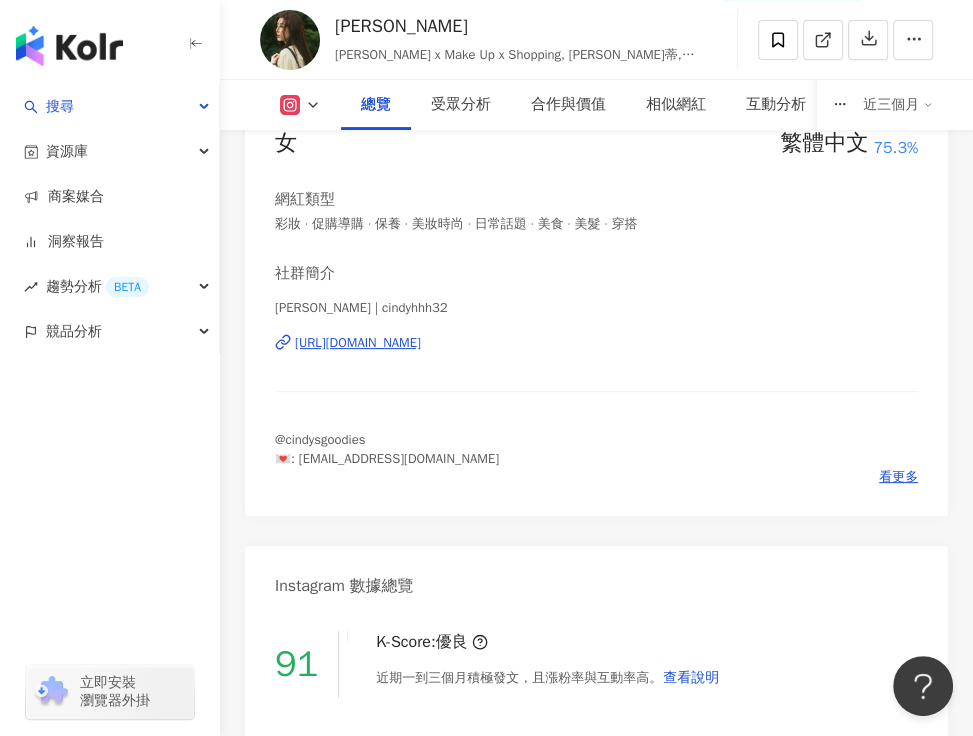 click at bounding box center [596, 391] 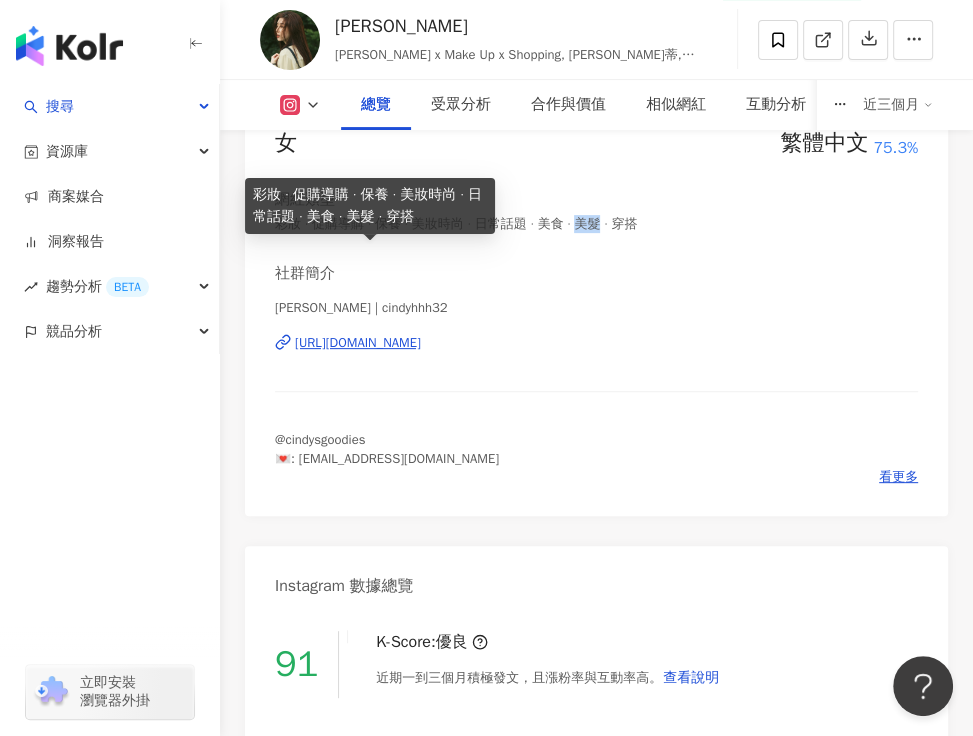 drag, startPoint x: 378, startPoint y: 292, endPoint x: 361, endPoint y: 295, distance: 17.262676 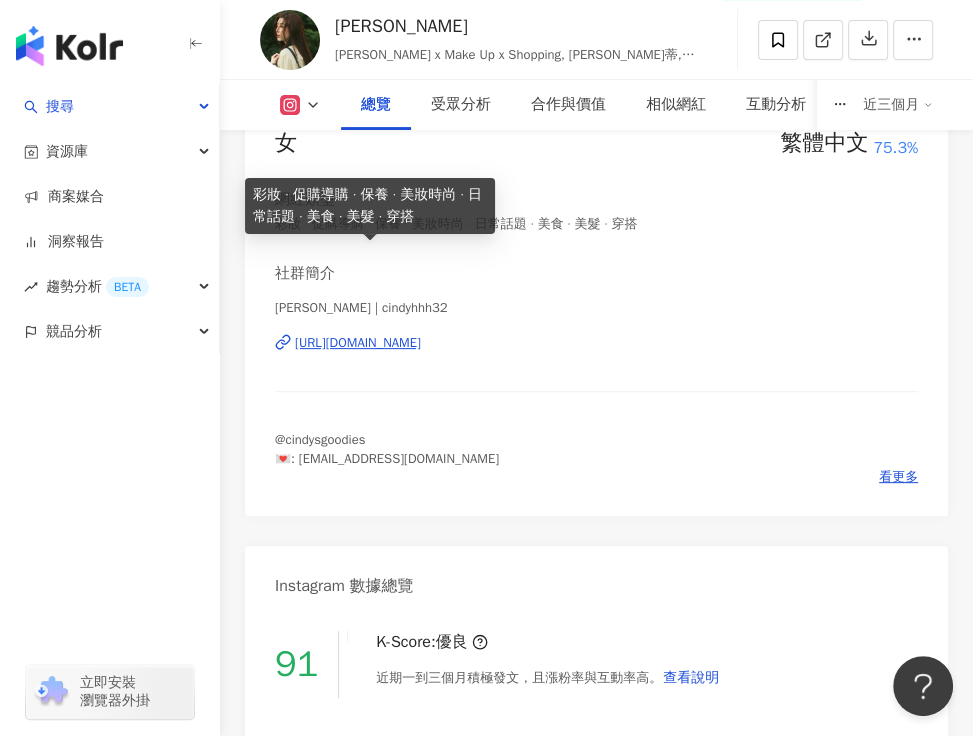drag, startPoint x: 361, startPoint y: 295, endPoint x: 350, endPoint y: 313, distance: 21.095022 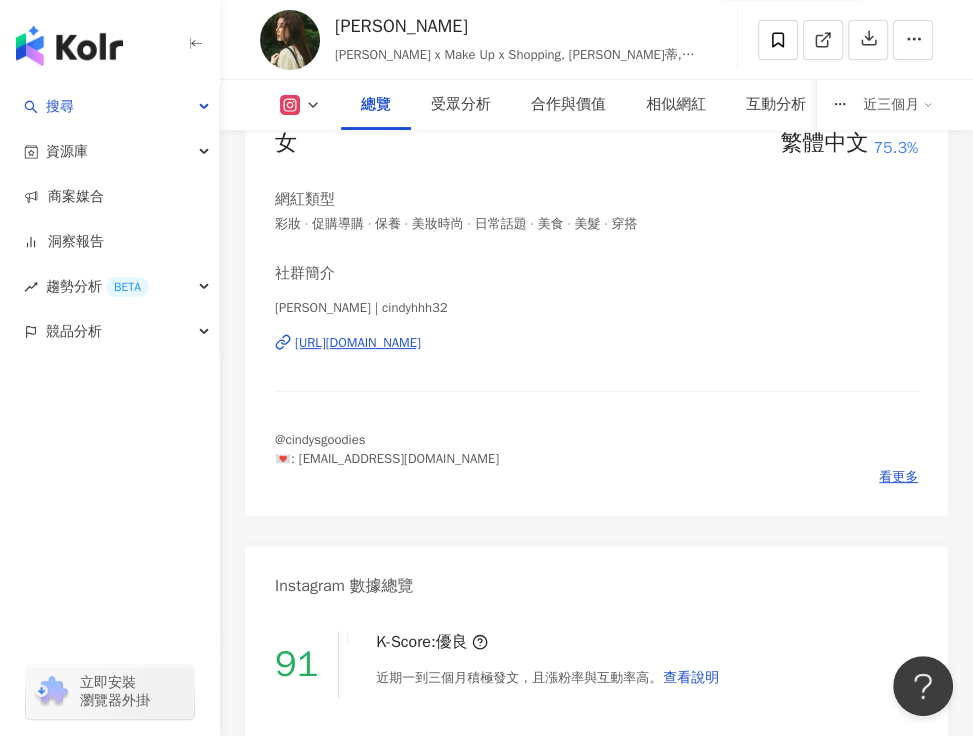 click on "總覽 最後更新日期：2025/7/21 解鎖最新數據 近三個月 Instagram 網紅基本資料 性別   女 主要語言   繁體中文 75.3% 網紅類型 彩妝 · 促購導購 · 保養 · 美妝時尚 · 日常話題 · 美食 · 美髮 · 穿搭 社群簡介 Cindy | cindyhhh32 https://www.instagram.com/cindyhhh32/ @cindysgoodies
💌: cindylohan32@gmail.com 看更多 Instagram 數據總覽 91 K-Score :   優良 近期一到三個月積極發文，且漲粉率與互動率高。 查看說明 追蹤數   160,048 互動率   4.18% 優秀 觀看率   138% 優秀 漲粉率   1.62% 良好 受眾主要性別   女性 92.3% 受眾主要年齡   25-34 歲 47.4% 商業合作內容覆蓋比例   39.1% AI Instagram 成效等級三大指標 互動率 4.18% 優秀 同等級網紅的互動率中位數為  0.76% 觀看率 138% 優秀 同等級網紅的觀看率中位數為  5.86% 漲粉率 1.62% 良好 同等級網紅的漲粉率中位數為  0.35% 成效等級 ： 優秀 良好 普通 不佳 追蹤數   160,048" at bounding box center [596, 4768] 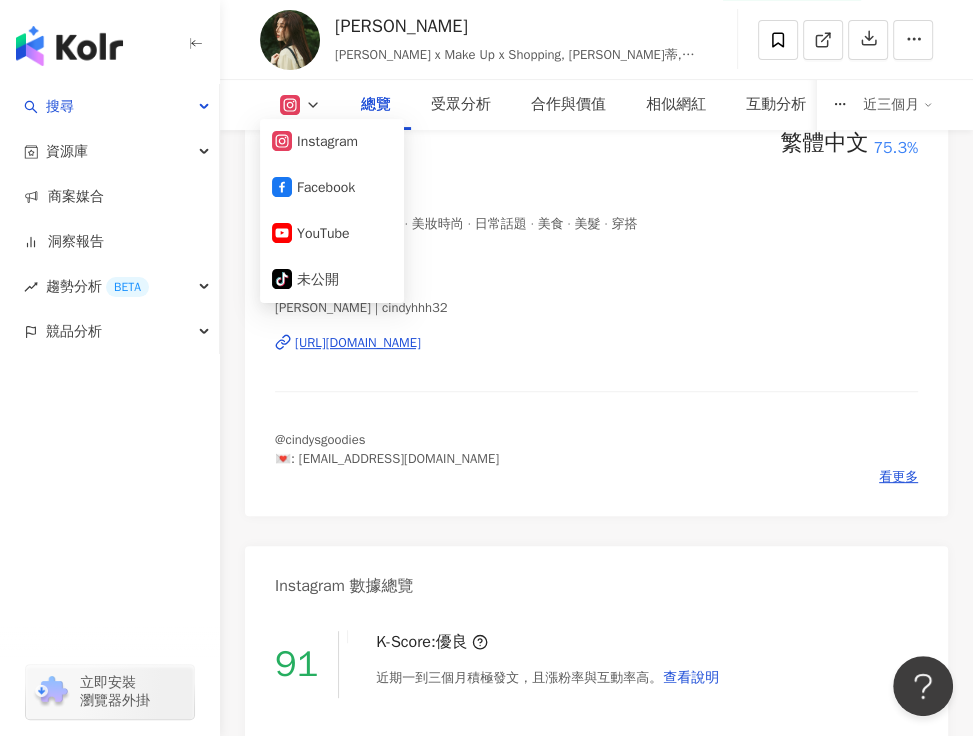 click on "Cindy | cindyhhh32 https://www.instagram.com/cindyhhh32/" at bounding box center (596, 357) 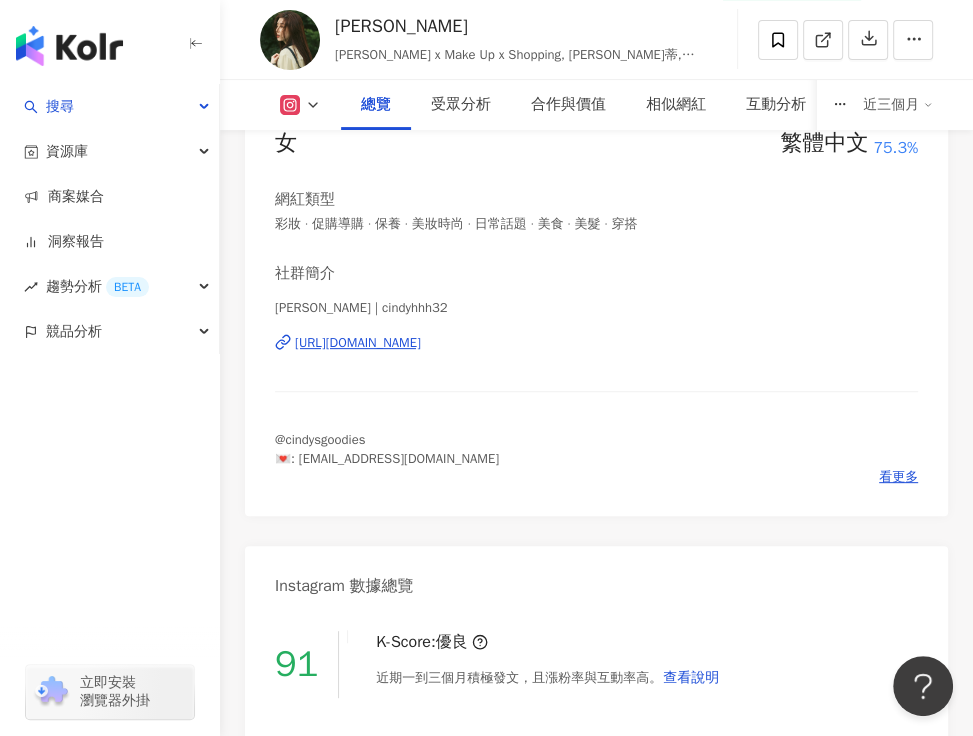 drag, startPoint x: 291, startPoint y: 457, endPoint x: 331, endPoint y: 343, distance: 120.8139 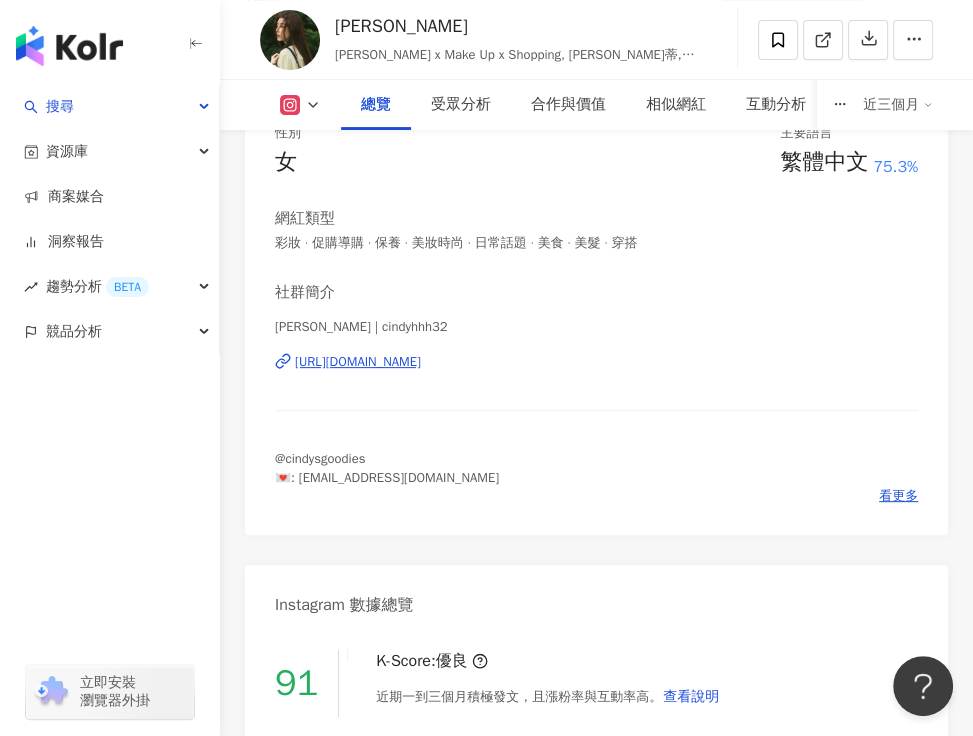 scroll, scrollTop: 300, scrollLeft: 0, axis: vertical 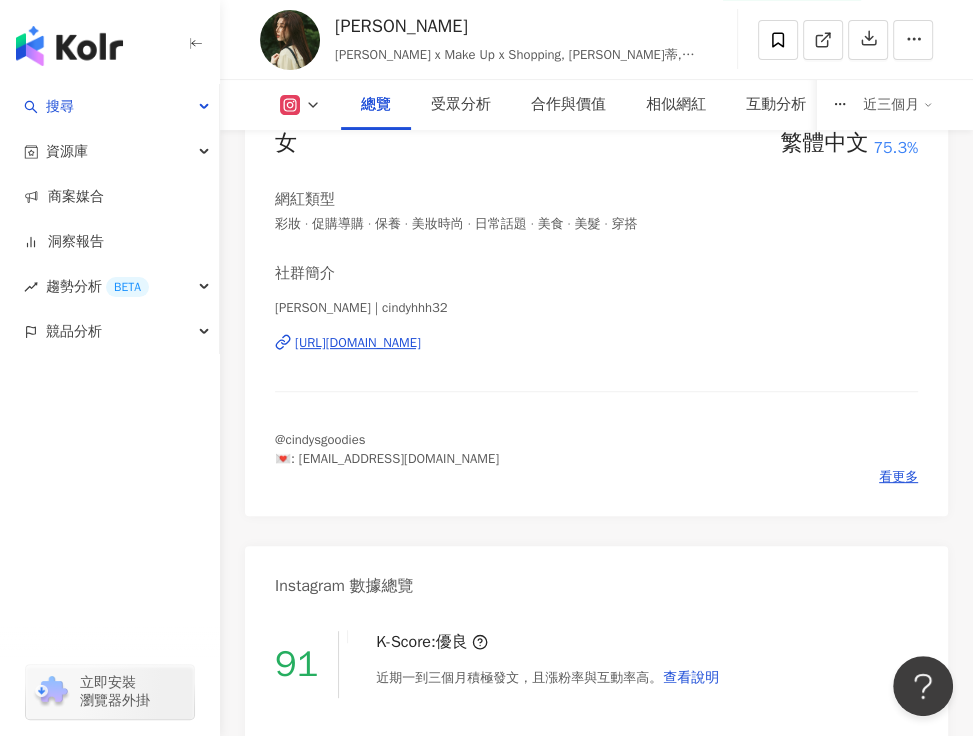 drag, startPoint x: 295, startPoint y: 449, endPoint x: 312, endPoint y: 449, distance: 17 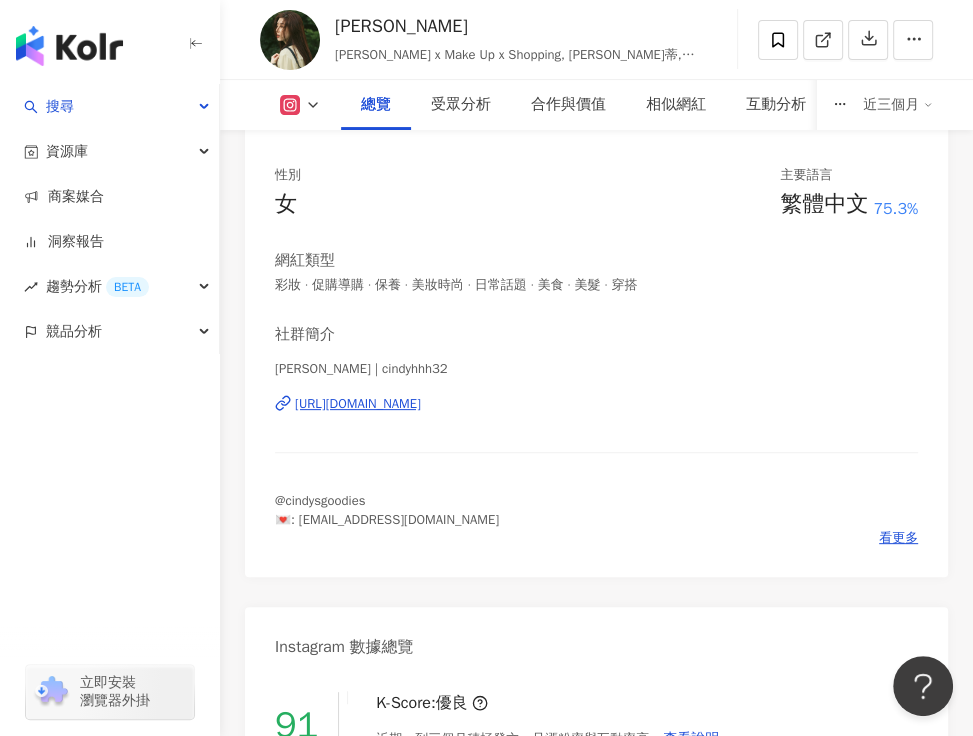 scroll, scrollTop: 200, scrollLeft: 0, axis: vertical 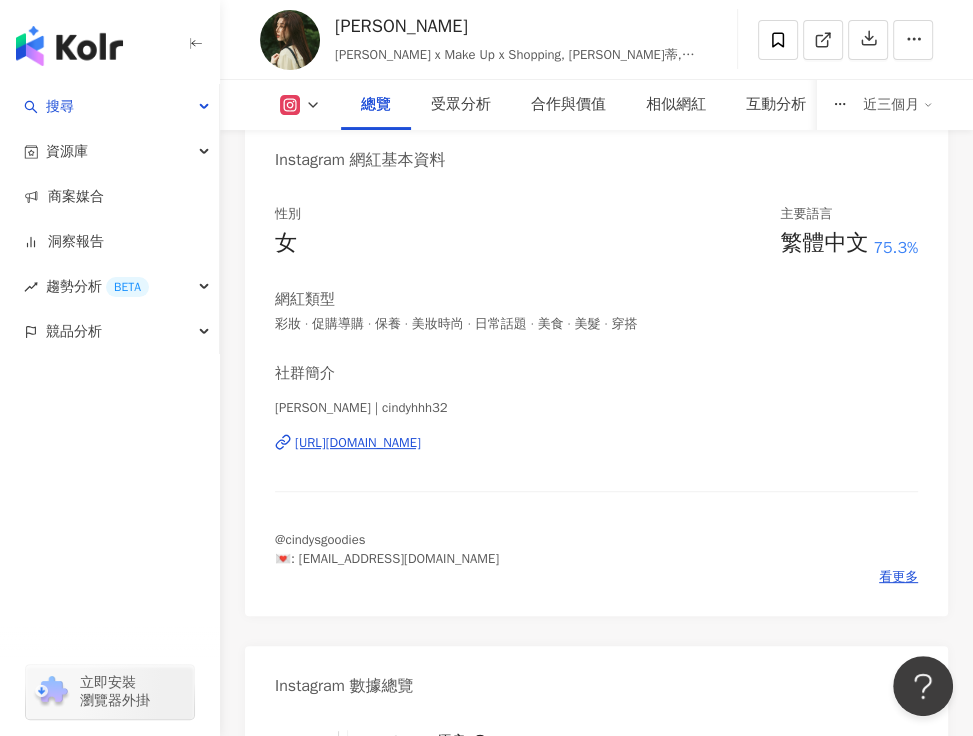 drag, startPoint x: 520, startPoint y: 365, endPoint x: 616, endPoint y: 374, distance: 96.42095 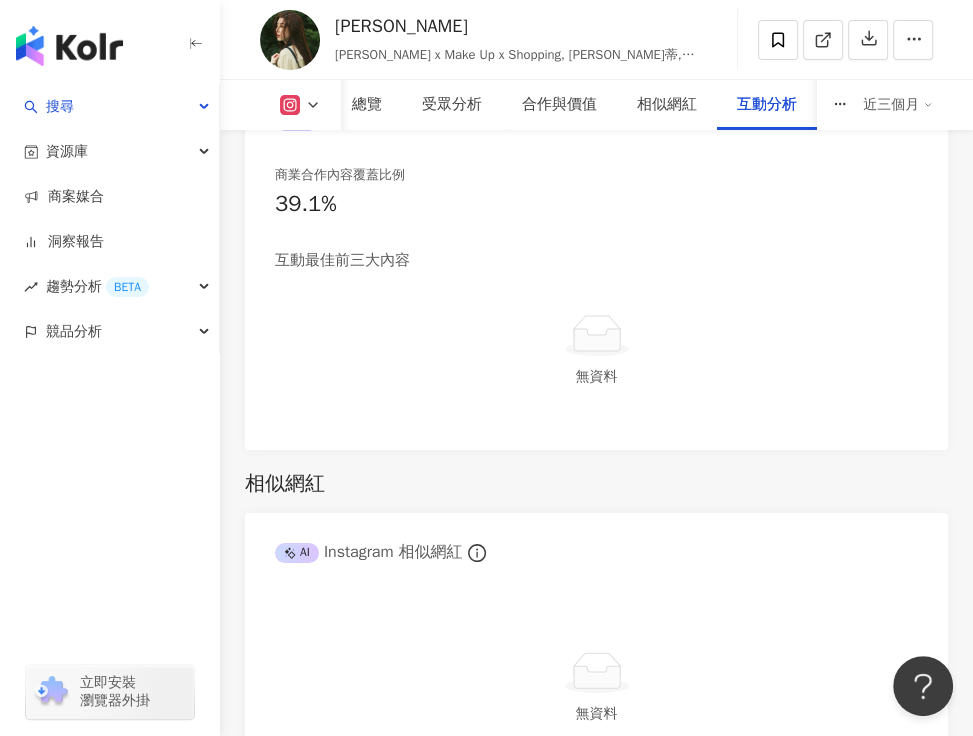 scroll, scrollTop: 4600, scrollLeft: 0, axis: vertical 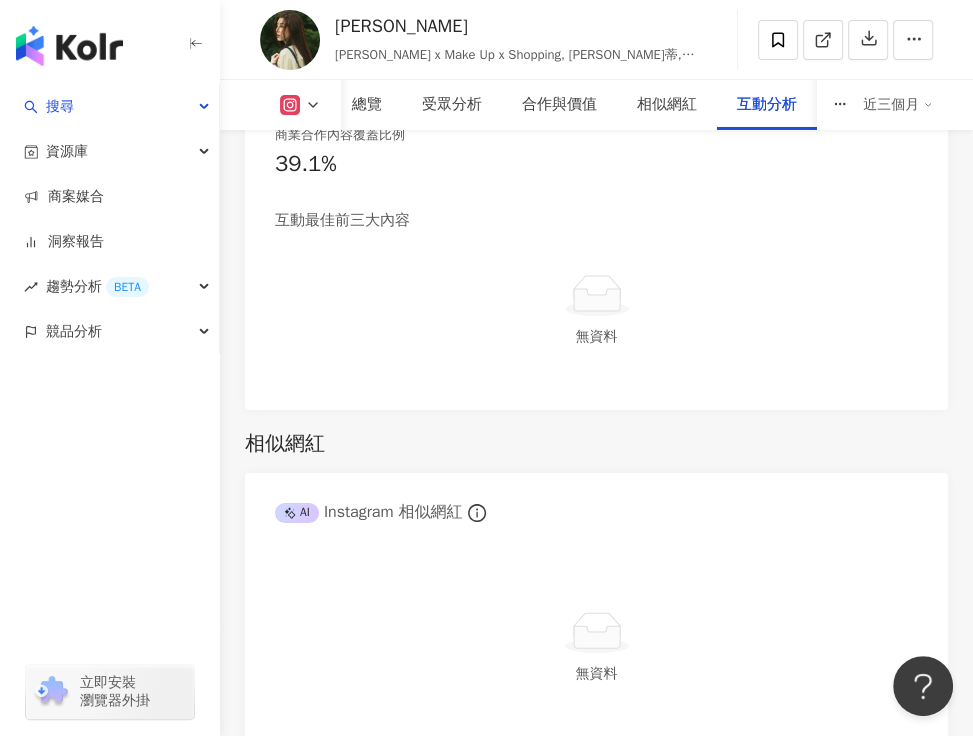 click on "Reels 觀看率   138% 優秀 Reels 平均觀看數   221,234" at bounding box center [596, 1992] 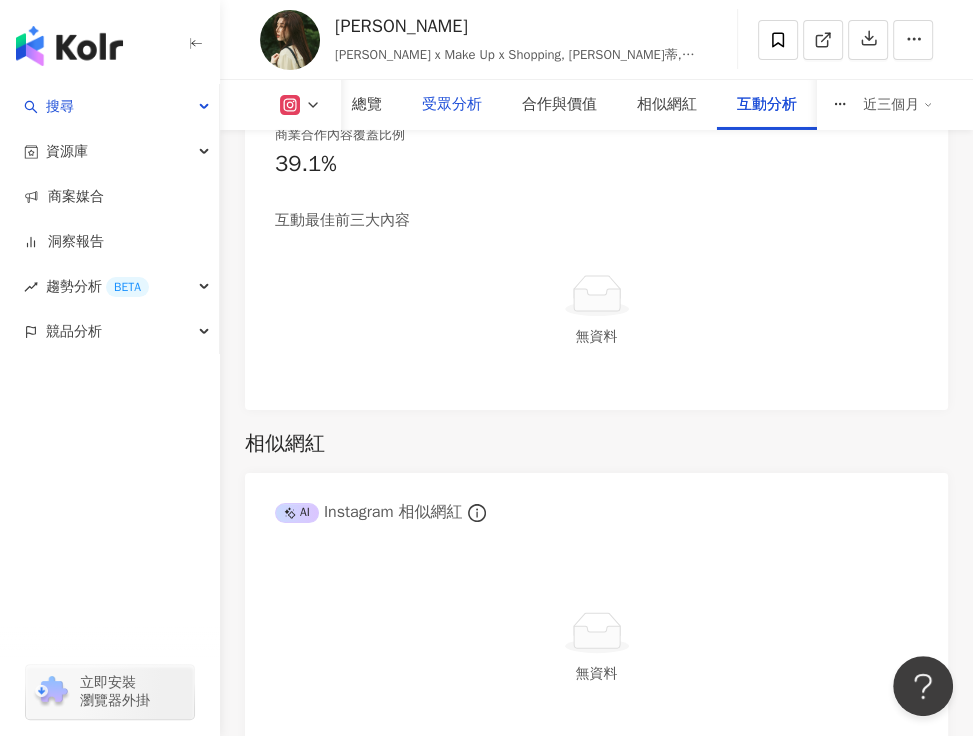 click on "受眾分析" at bounding box center (452, 105) 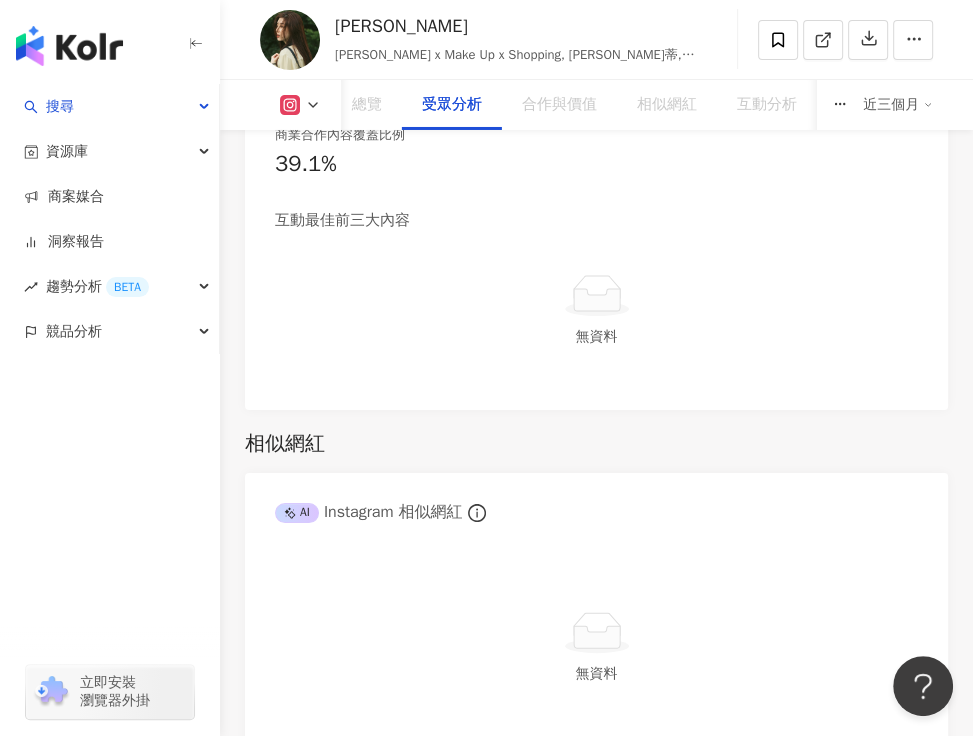 scroll, scrollTop: 1977, scrollLeft: 0, axis: vertical 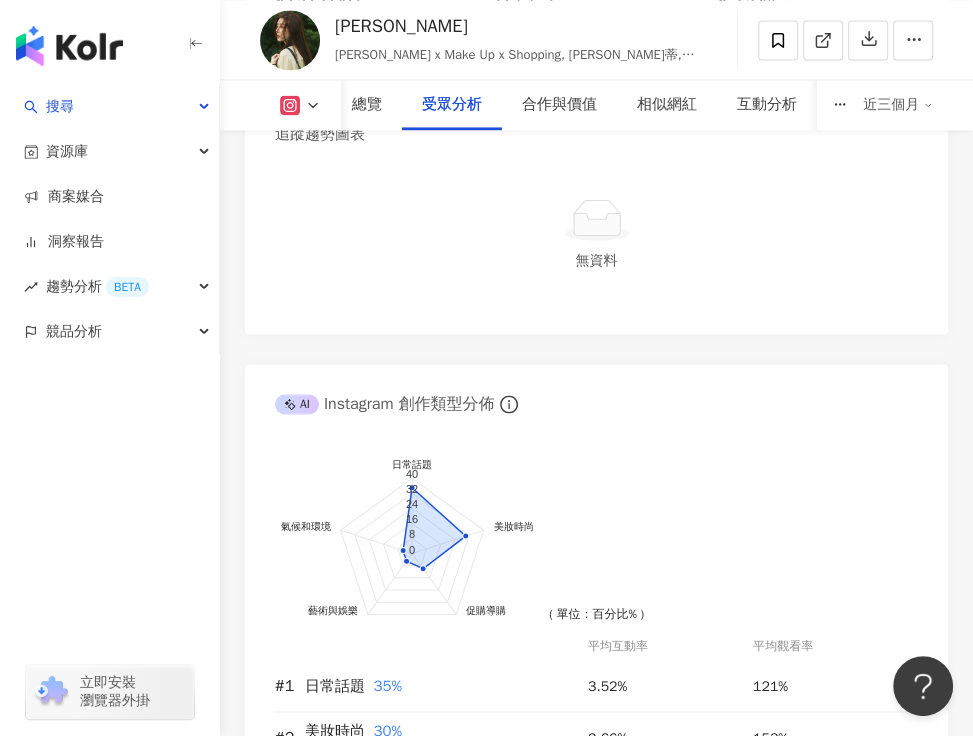 click on "總覽 受眾分析 合作與價值 相似網紅 互動分析 創作內容分析 近三個月" at bounding box center [596, 105] 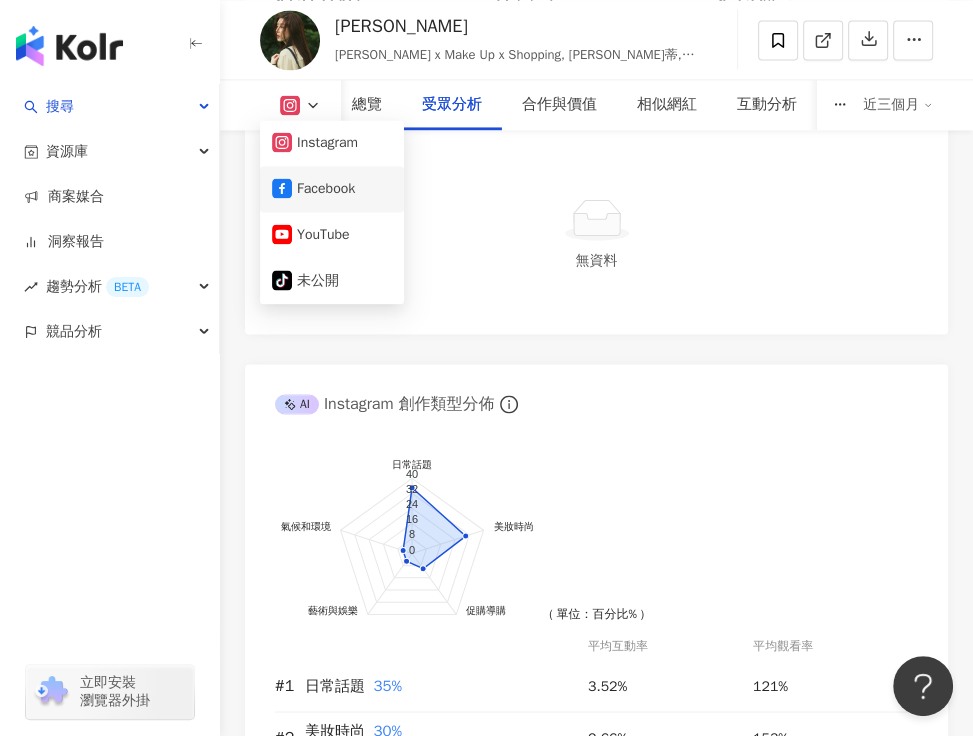 click on "Facebook" at bounding box center (332, 189) 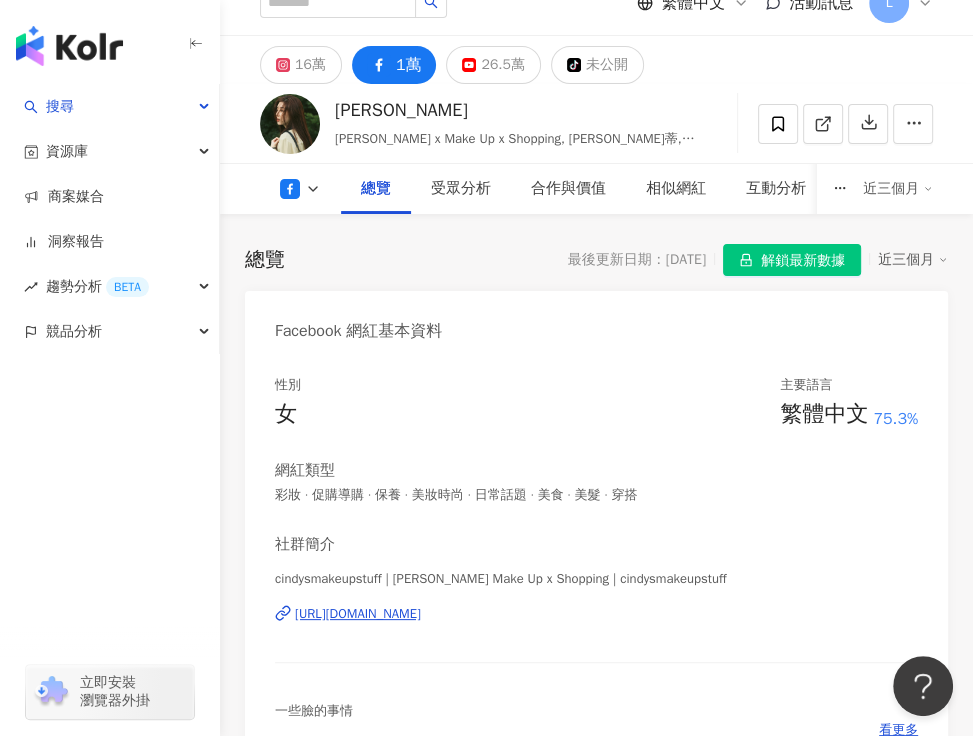 scroll, scrollTop: 0, scrollLeft: 0, axis: both 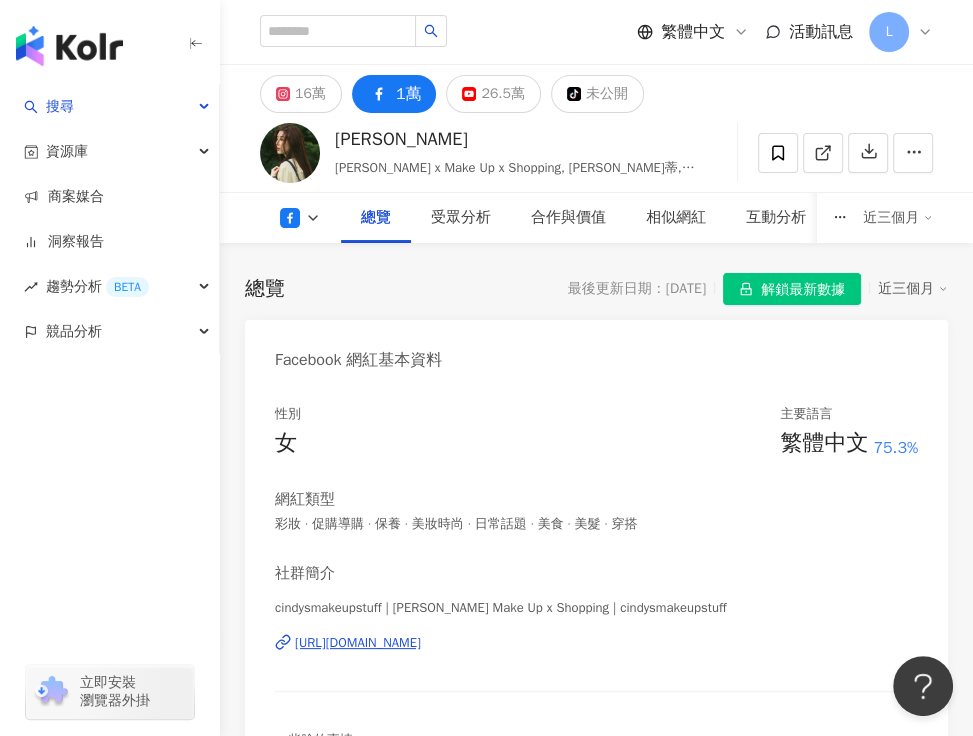 drag, startPoint x: 536, startPoint y: 567, endPoint x: 609, endPoint y: 575, distance: 73.43705 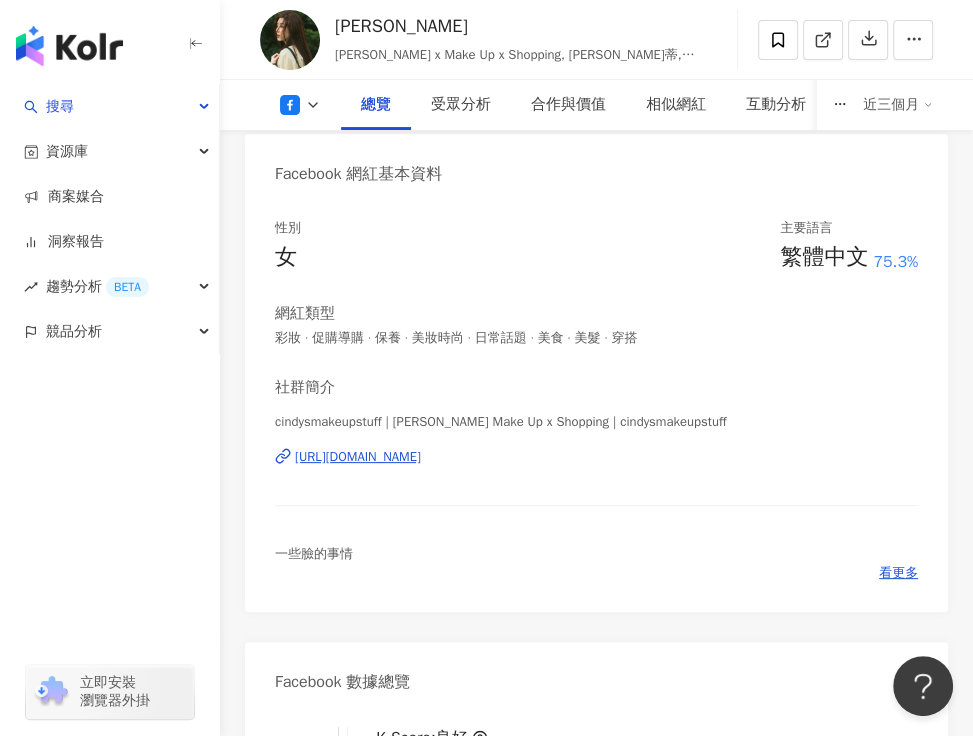 scroll, scrollTop: 200, scrollLeft: 0, axis: vertical 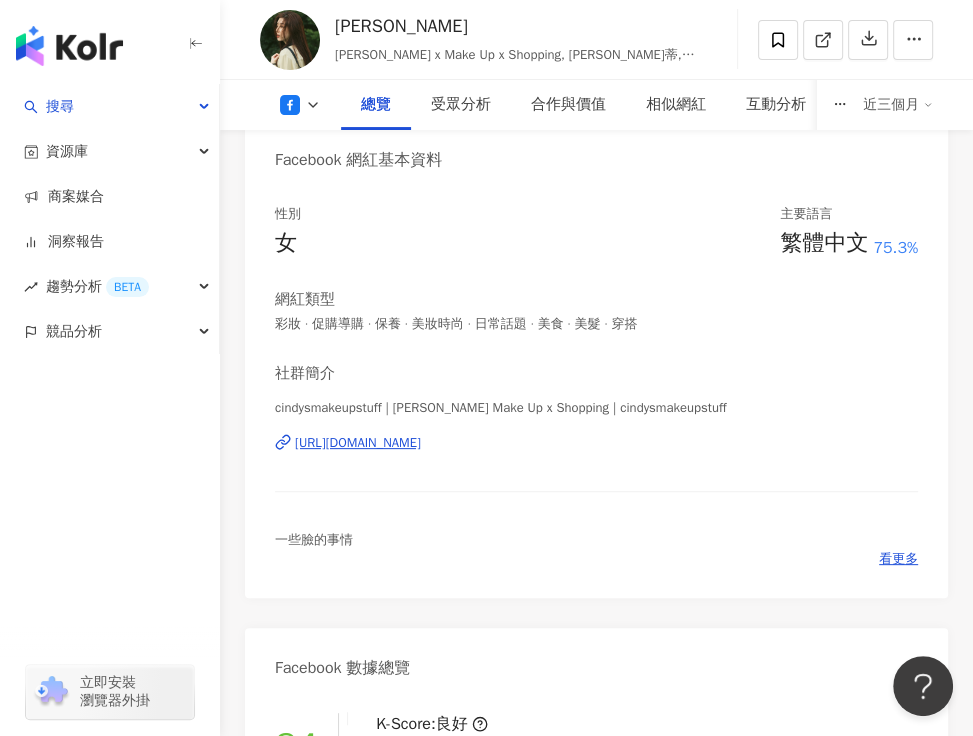 drag, startPoint x: 314, startPoint y: 413, endPoint x: 304, endPoint y: 410, distance: 10.440307 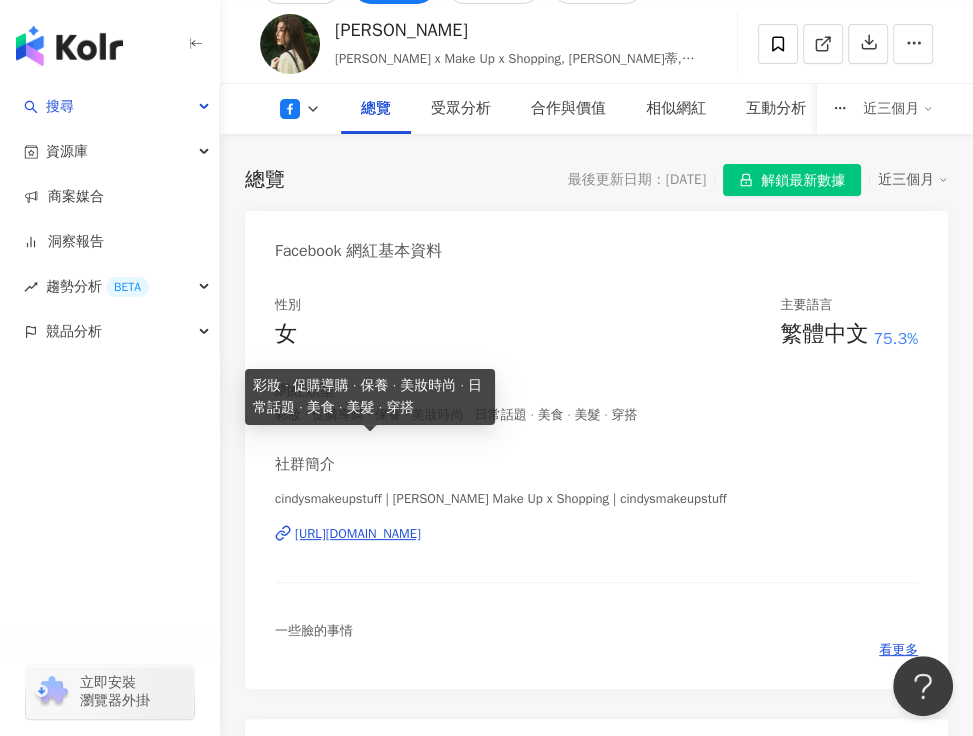 scroll, scrollTop: 0, scrollLeft: 0, axis: both 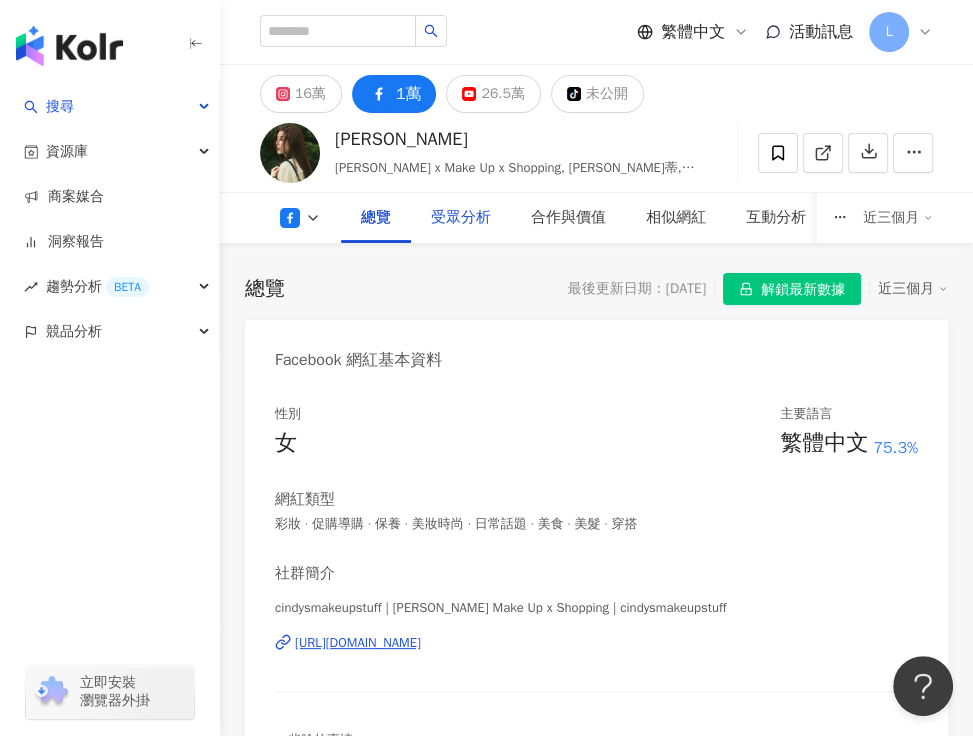 click on "受眾分析" at bounding box center (461, 218) 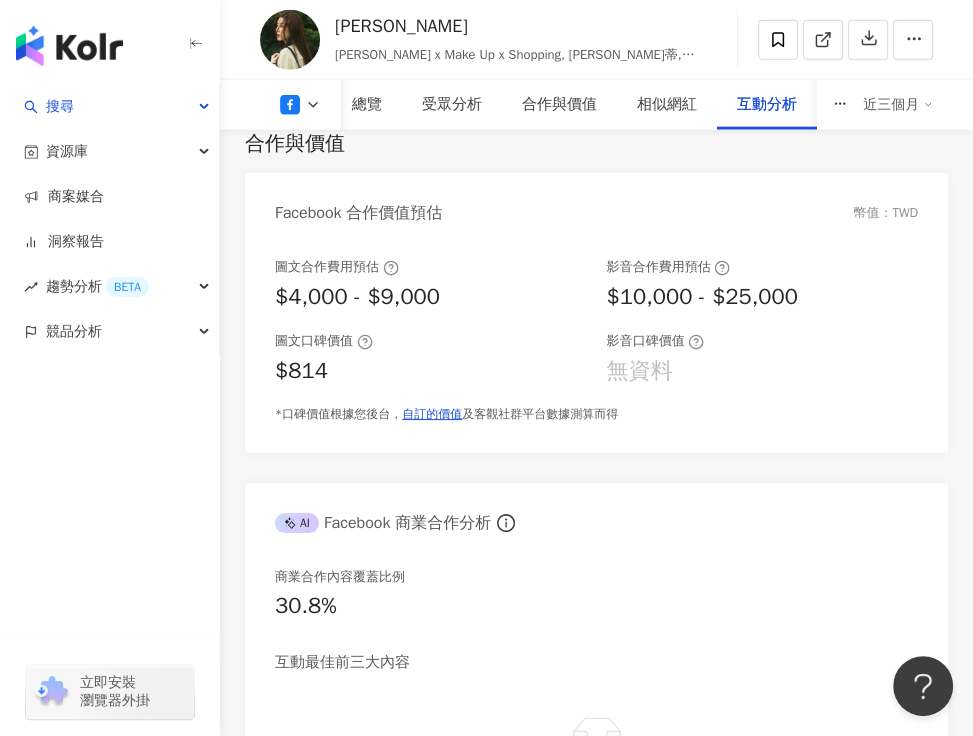 scroll, scrollTop: 3150, scrollLeft: 0, axis: vertical 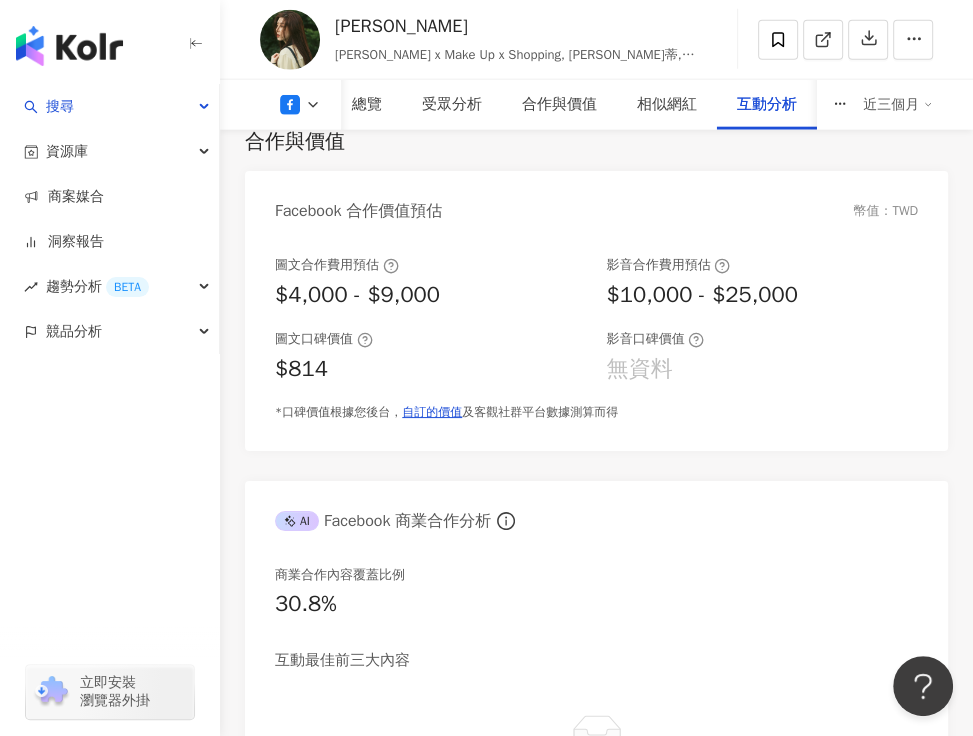 drag, startPoint x: 281, startPoint y: 339, endPoint x: 312, endPoint y: 350, distance: 32.89377 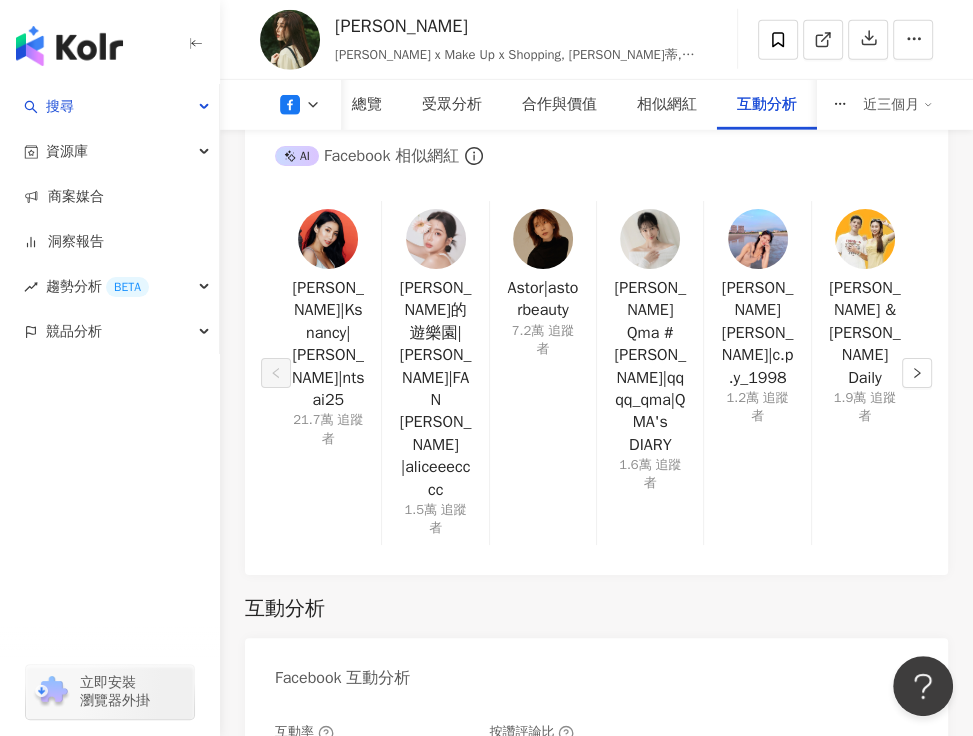 scroll, scrollTop: 3950, scrollLeft: 0, axis: vertical 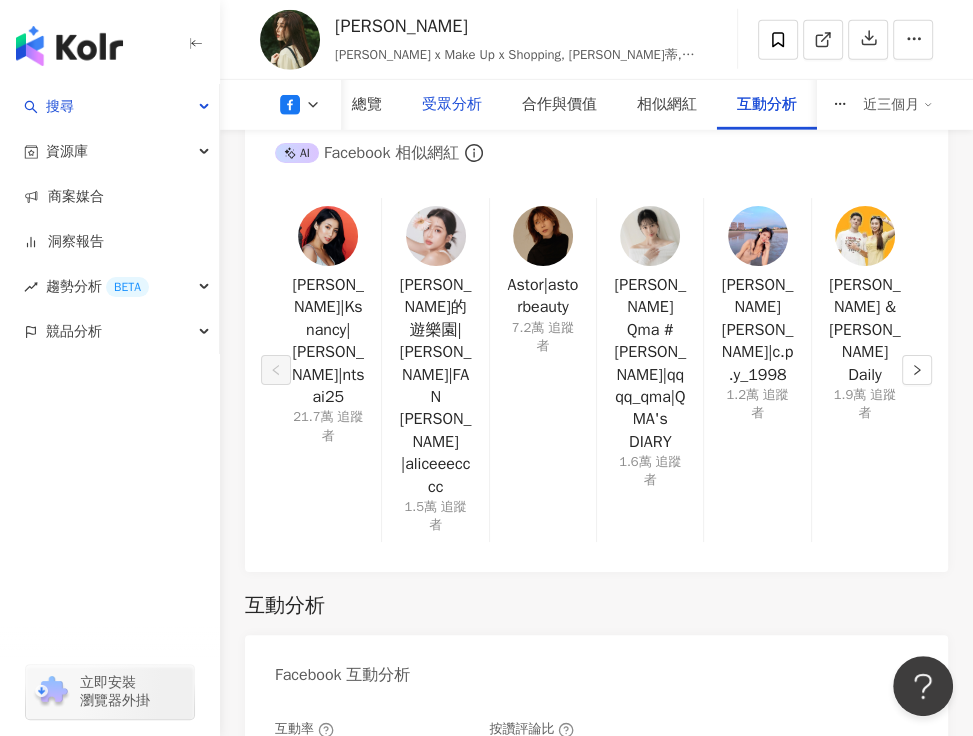 click on "受眾分析" at bounding box center [452, 105] 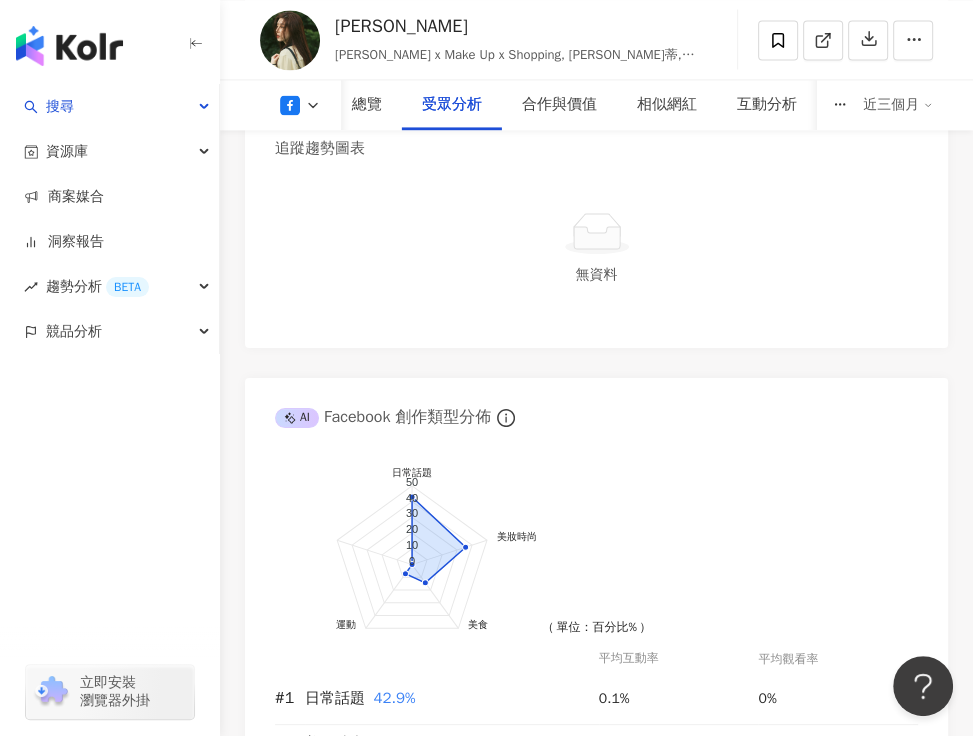 scroll, scrollTop: 2050, scrollLeft: 0, axis: vertical 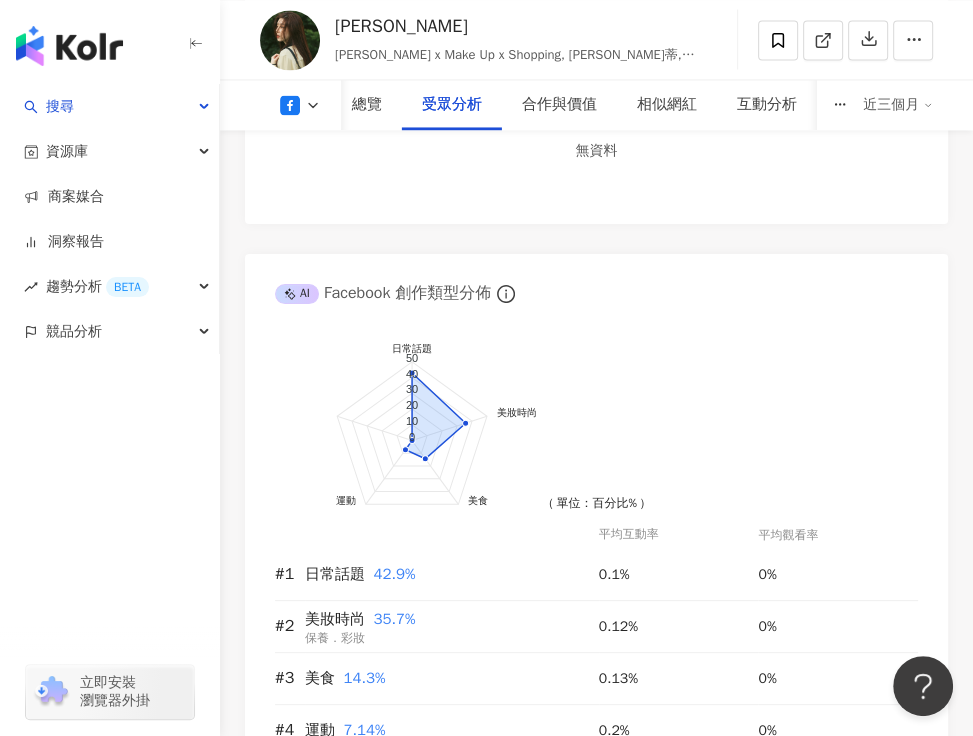 click on "Facebook 合作價值預估" at bounding box center (358, 1311) 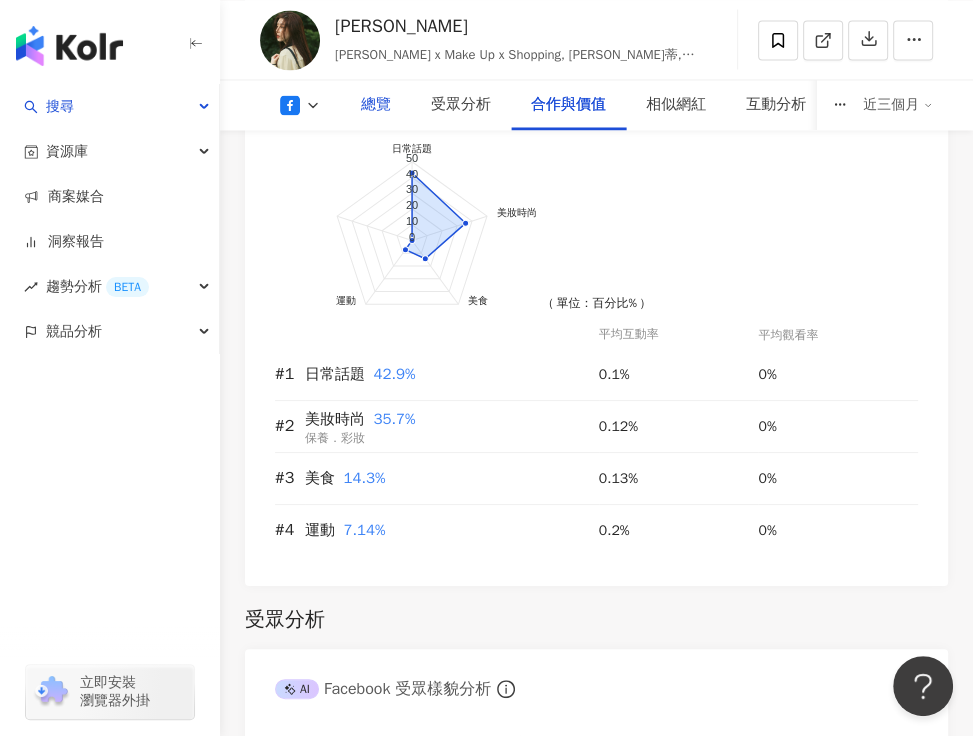 click on "總覽" at bounding box center [376, 105] 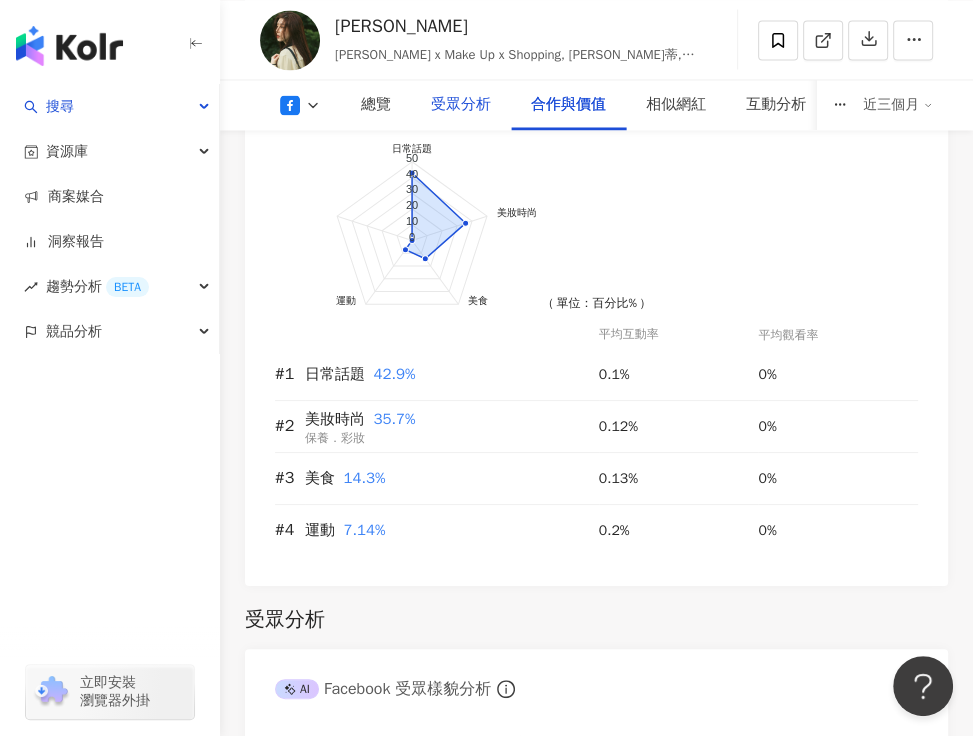 scroll, scrollTop: 123, scrollLeft: 0, axis: vertical 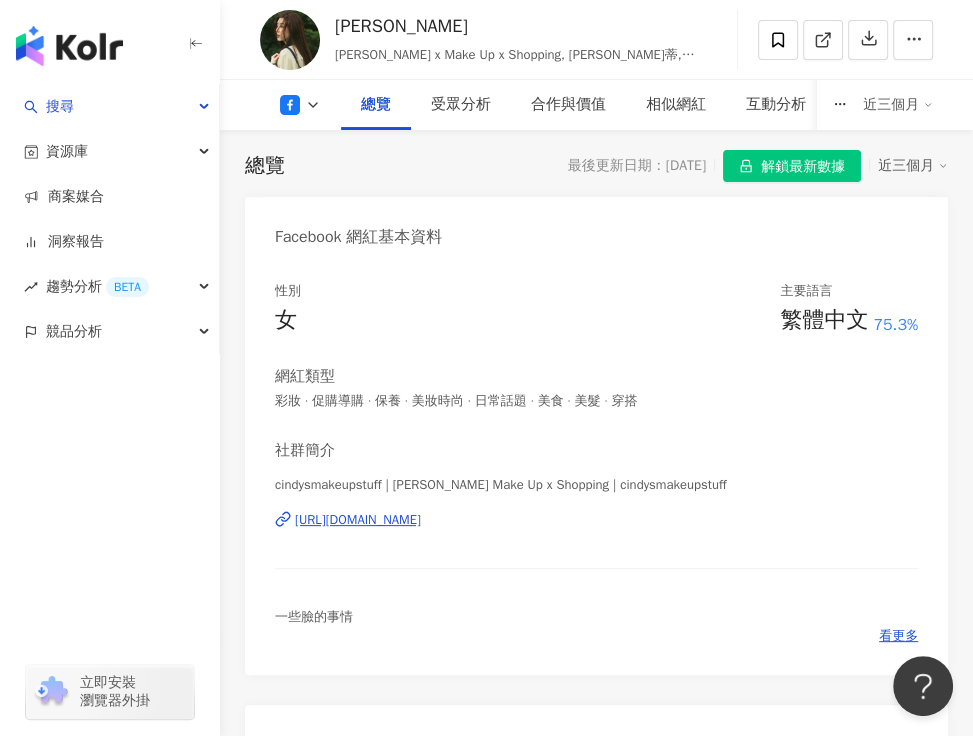 click on "性別   女 主要語言   繁體中文 75.3% 網紅類型 彩妝 · 促購導購 · 保養 · 美妝時尚 · 日常話題 · 美食 · 美髮 · 穿搭 社群簡介 cindysmakeupstuff | Cindy x Make Up x Shopping | cindysmakeupstuff https://www.facebook.com/712139088822995 一些臉的事情
看更多" at bounding box center (596, 468) 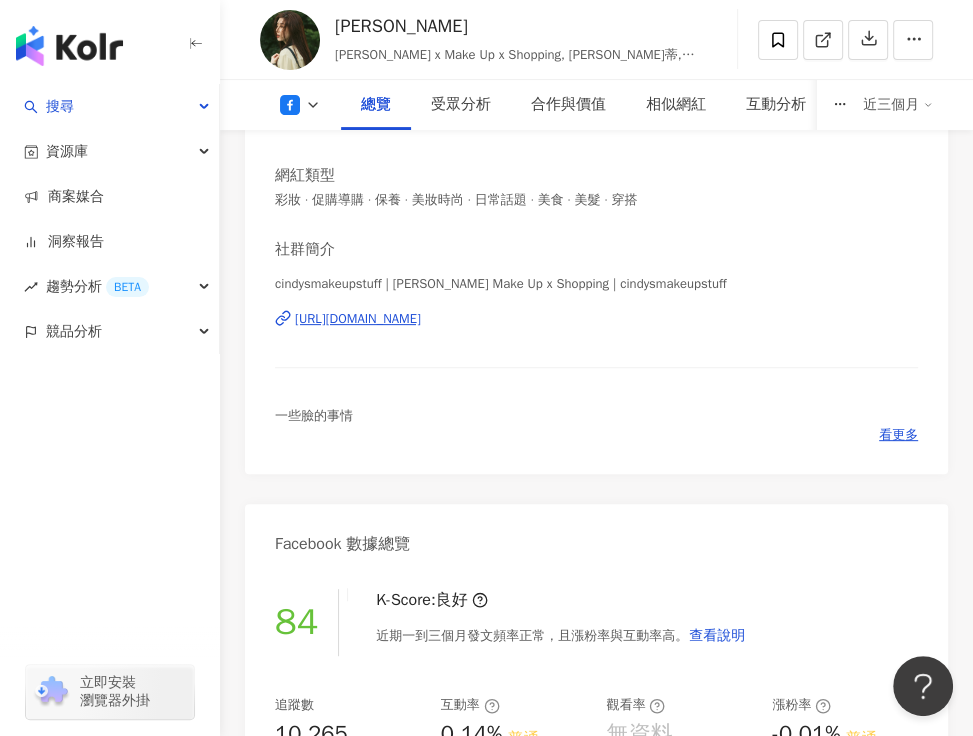 scroll, scrollTop: 323, scrollLeft: 0, axis: vertical 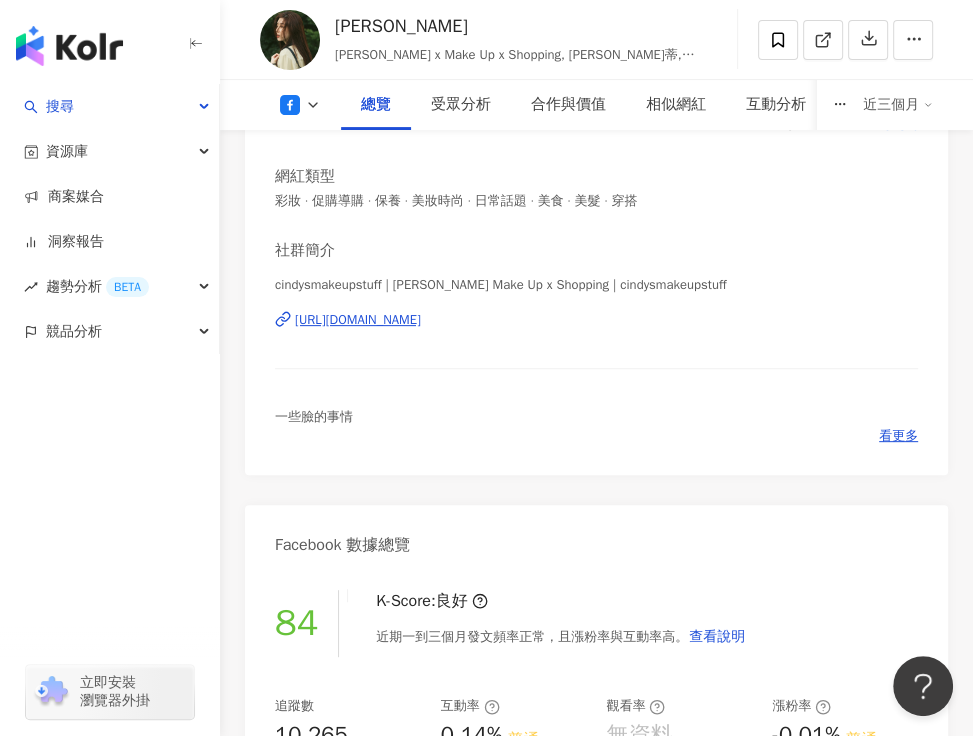 click on "cindysmakeupstuff | Cindy x Make Up x Shopping | cindysmakeupstuff https://www.facebook.com/712139088822995" at bounding box center [596, 334] 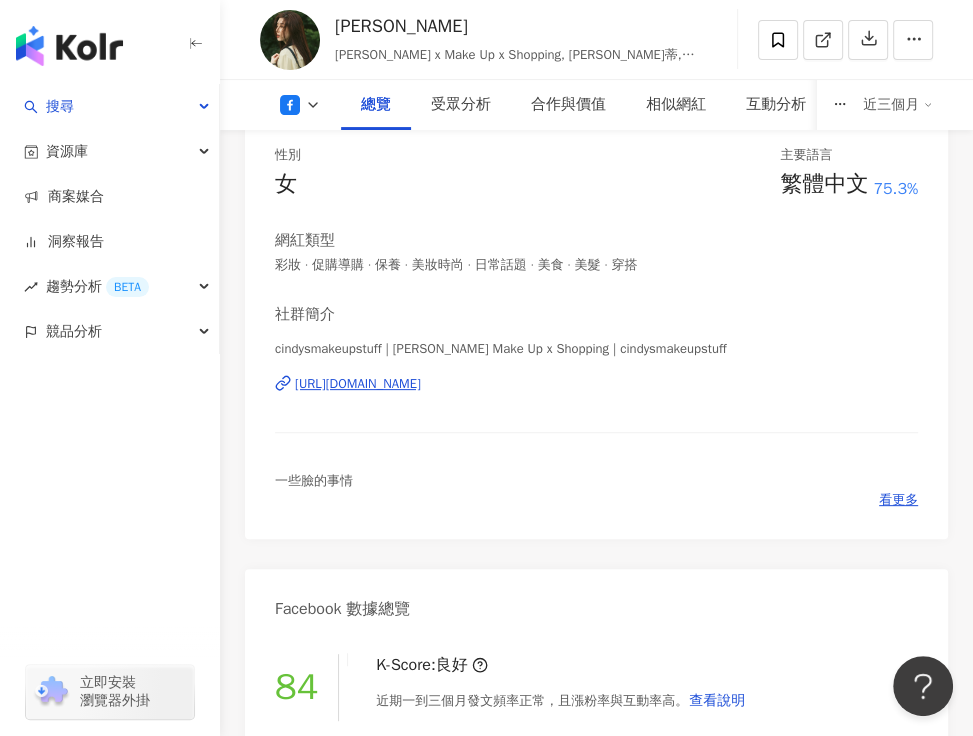 scroll, scrollTop: 223, scrollLeft: 0, axis: vertical 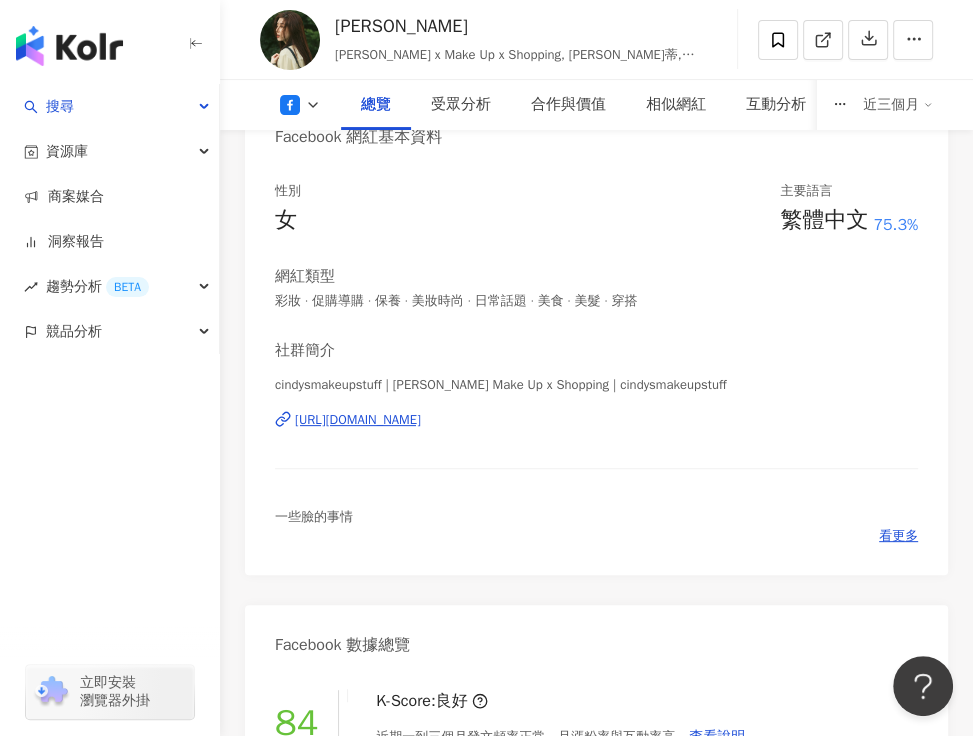 drag, startPoint x: 265, startPoint y: 484, endPoint x: 300, endPoint y: 491, distance: 35.69314 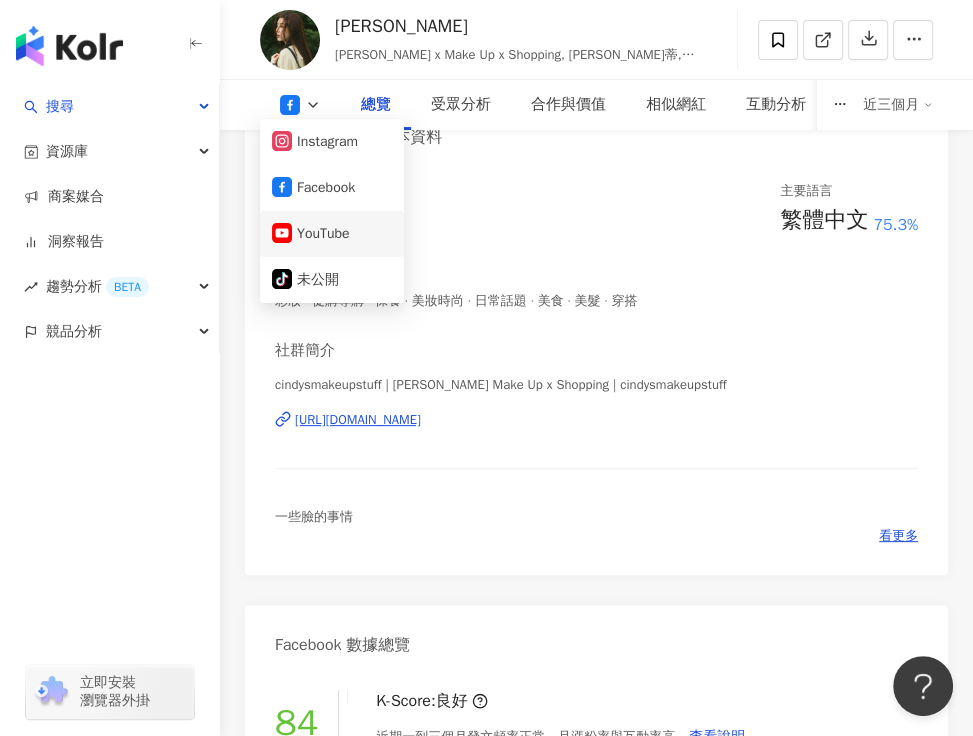 click on "YouTube" at bounding box center [332, 234] 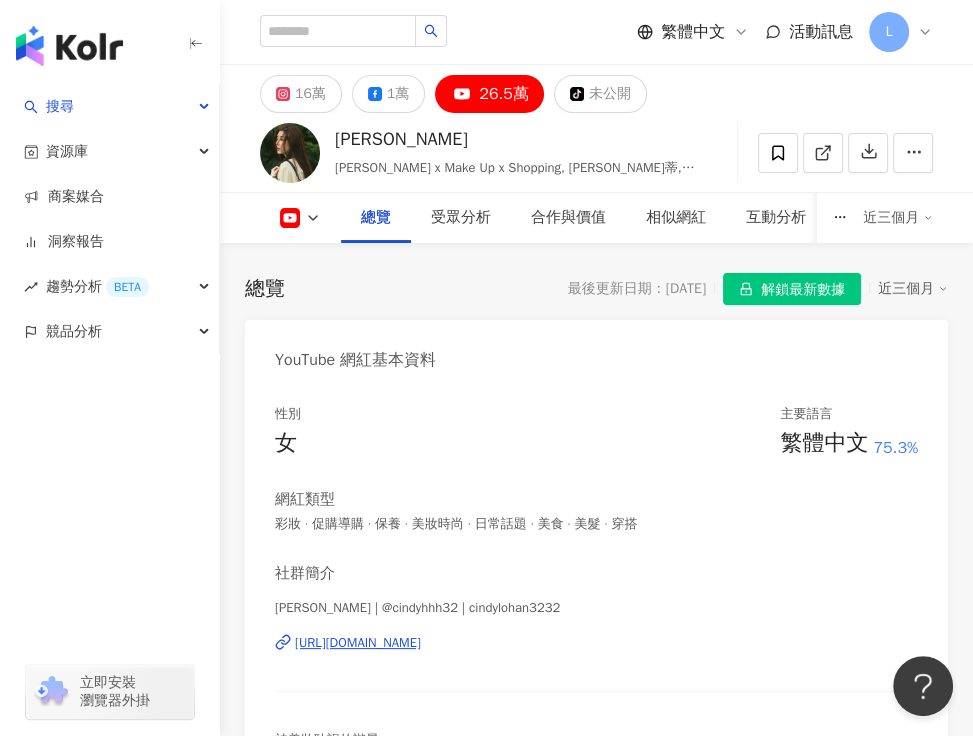 scroll, scrollTop: 0, scrollLeft: 0, axis: both 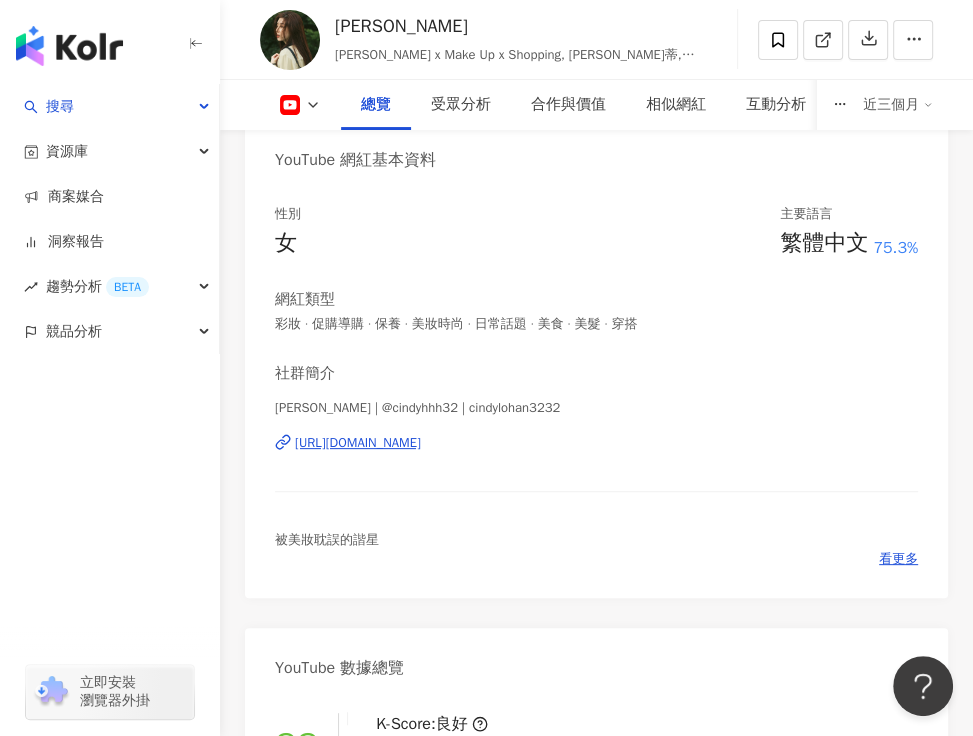 drag, startPoint x: 851, startPoint y: 378, endPoint x: 898, endPoint y: 379, distance: 47.010635 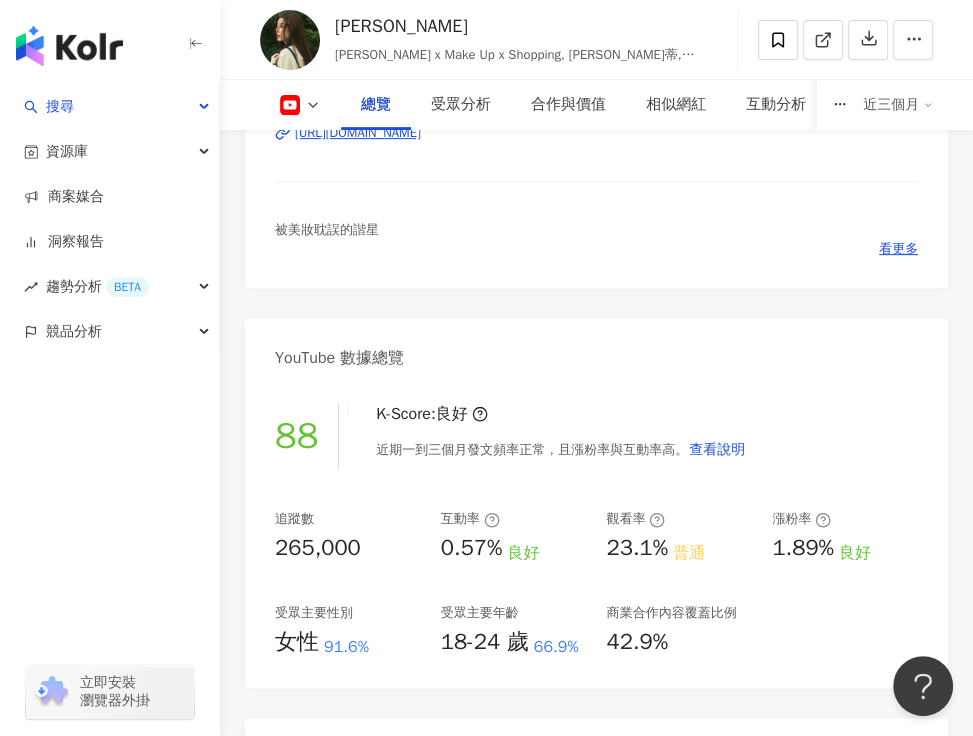scroll, scrollTop: 300, scrollLeft: 0, axis: vertical 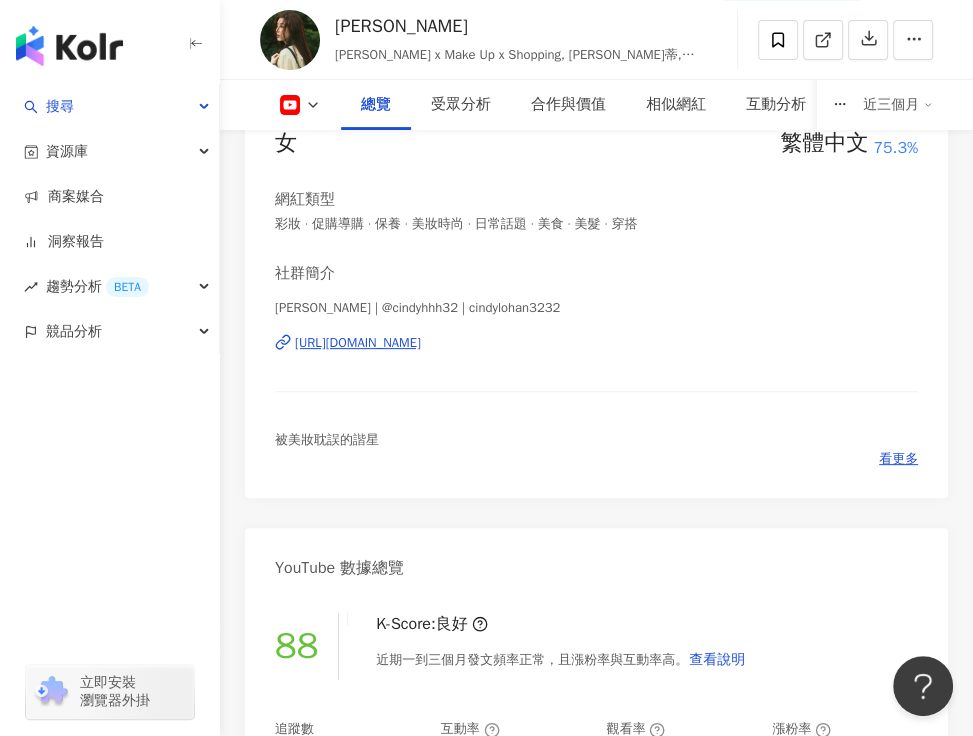drag, startPoint x: 274, startPoint y: 331, endPoint x: 362, endPoint y: 339, distance: 88.362885 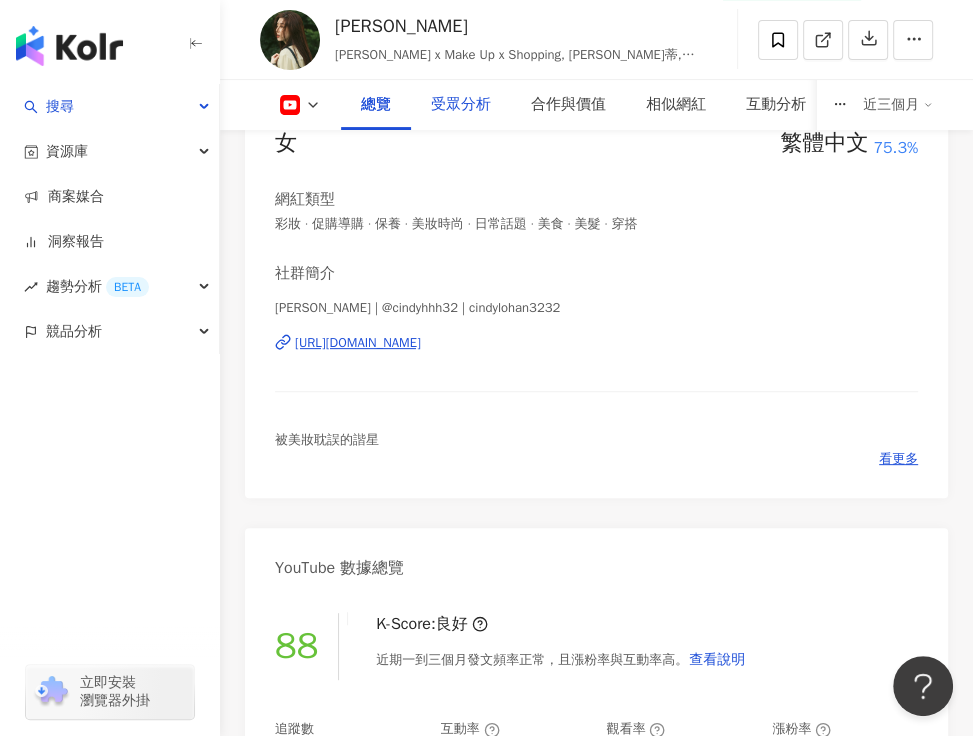 click on "受眾分析" at bounding box center (461, 105) 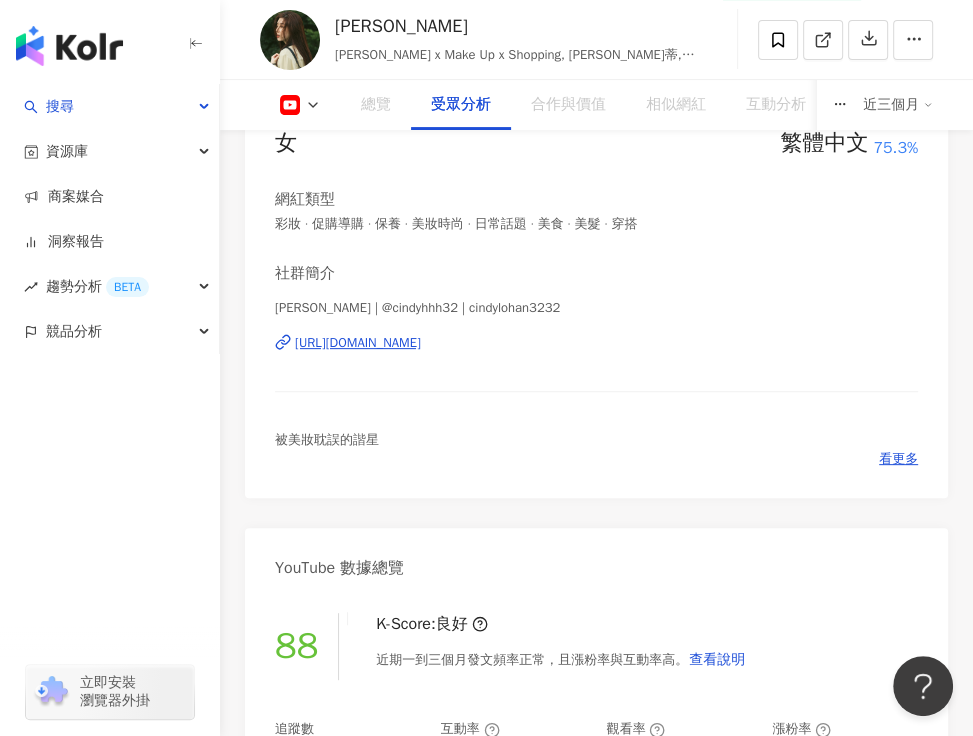scroll, scrollTop: 1978, scrollLeft: 0, axis: vertical 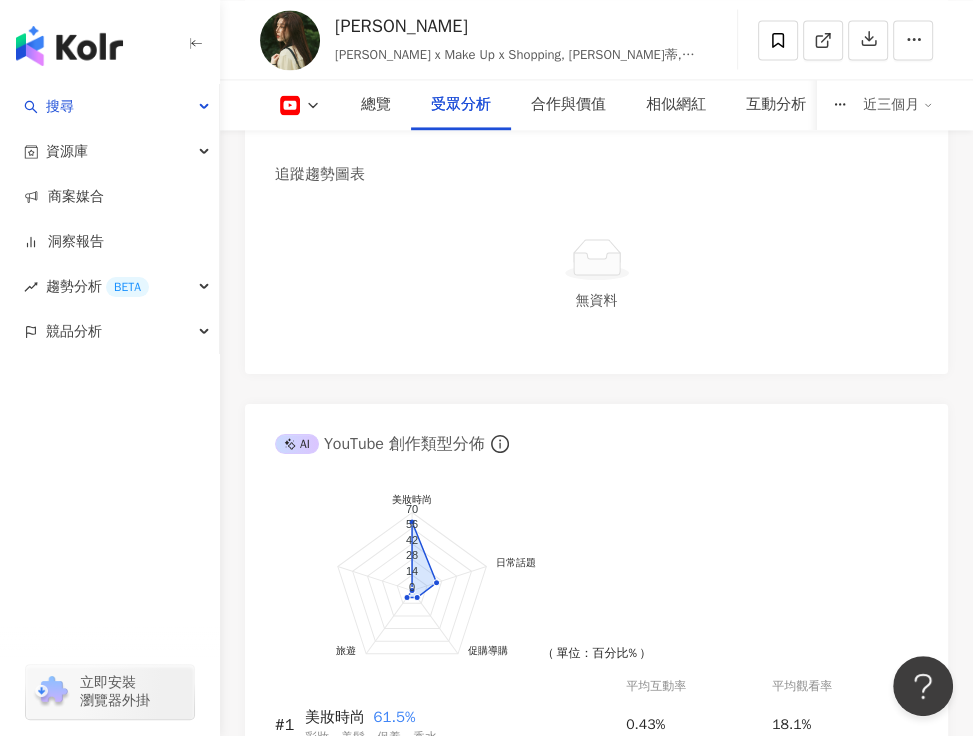 drag, startPoint x: 100, startPoint y: 492, endPoint x: 119, endPoint y: 441, distance: 54.42426 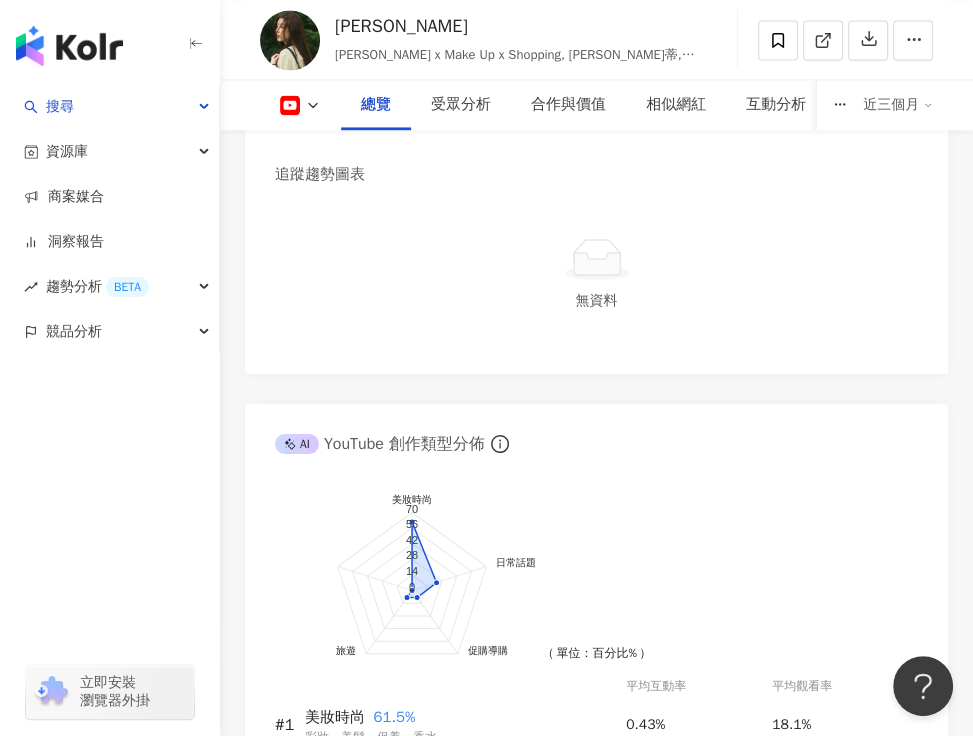 scroll, scrollTop: 1678, scrollLeft: 0, axis: vertical 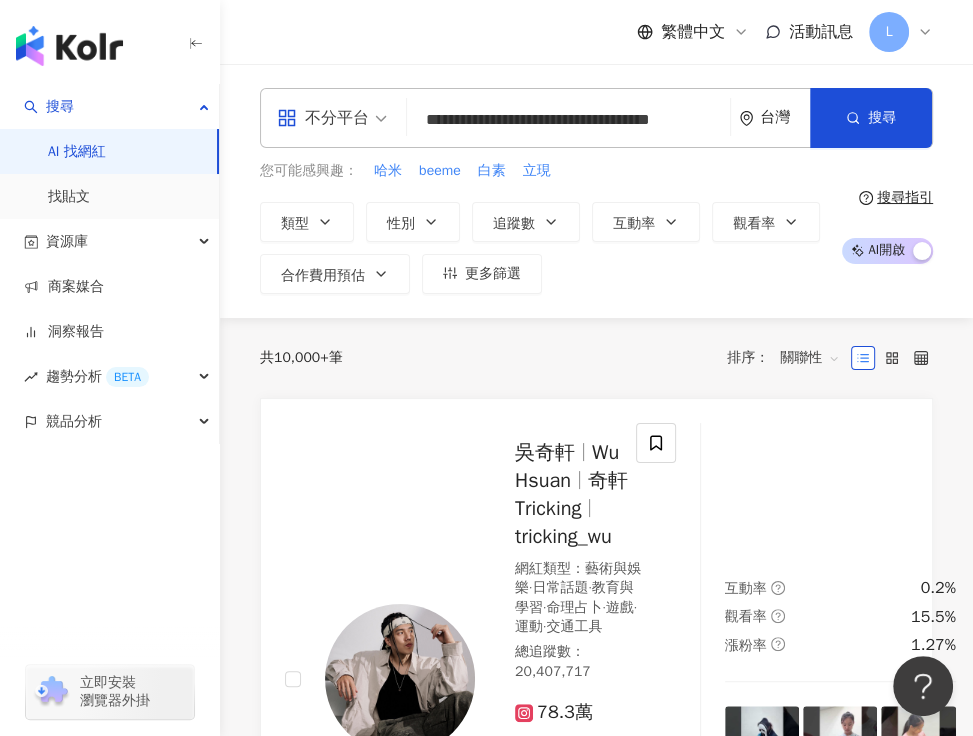 click on "**********" at bounding box center (596, 118) 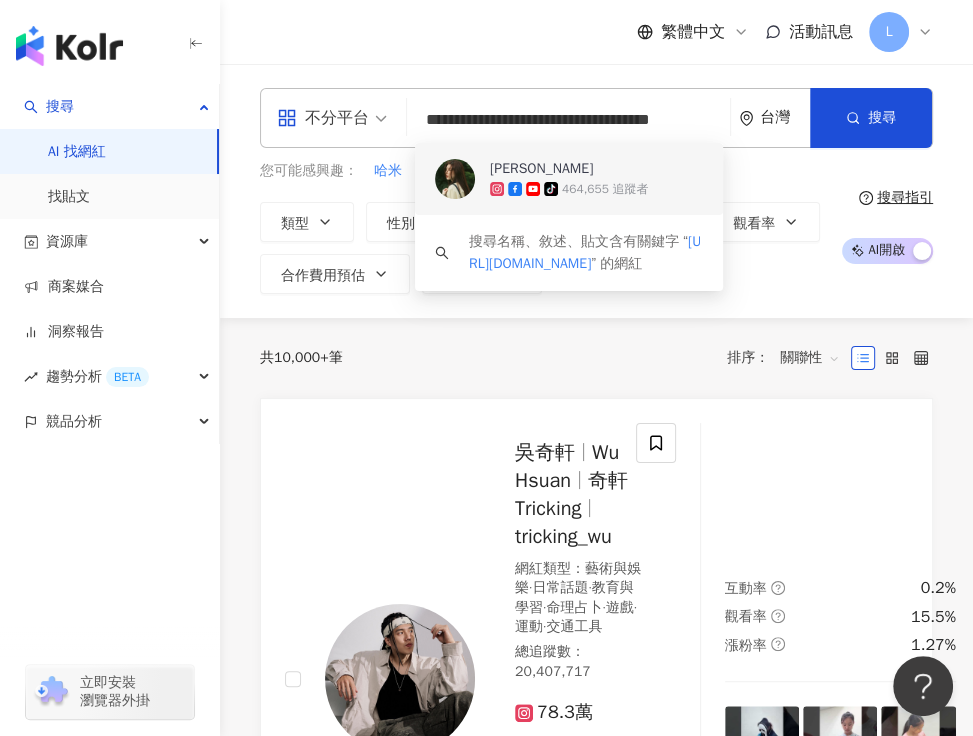 click on "**********" at bounding box center [568, 120] 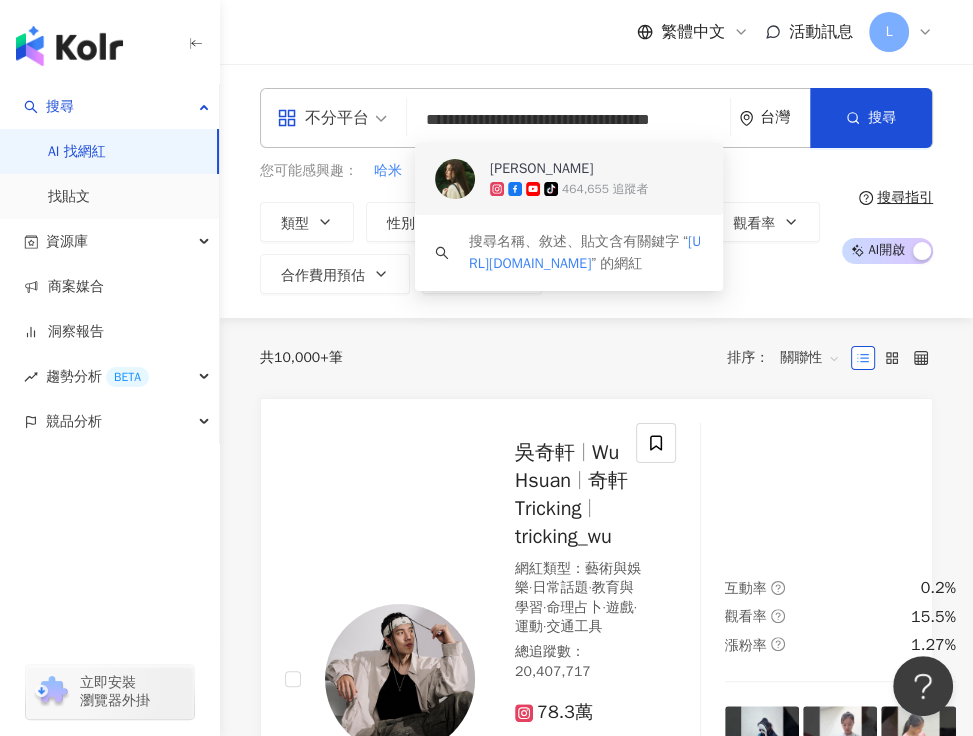 paste on "**" 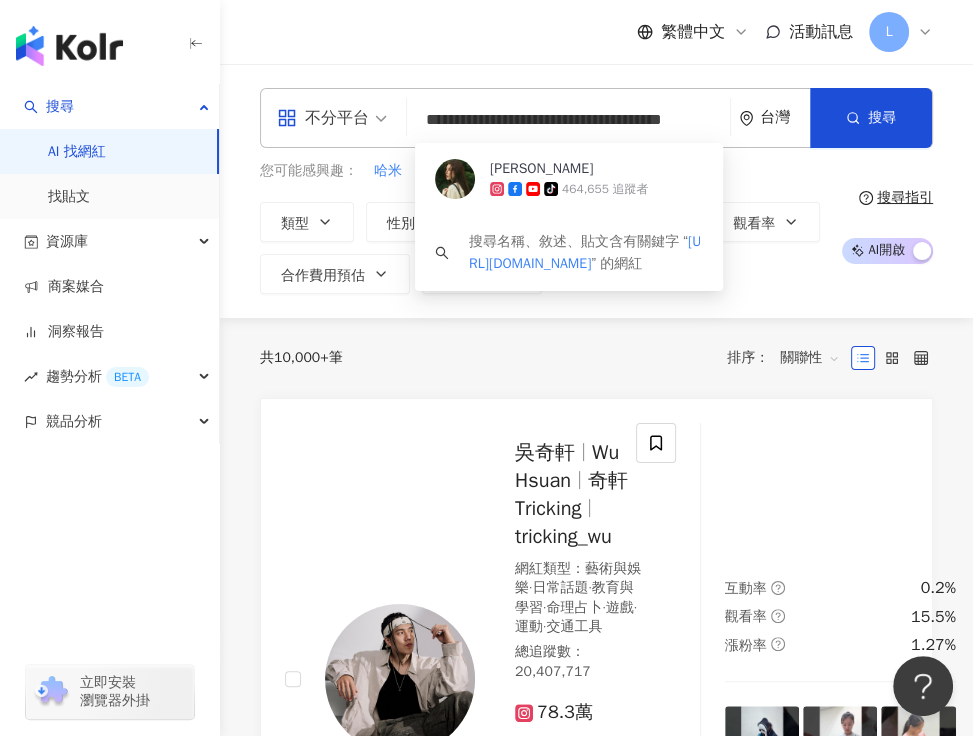 scroll, scrollTop: 0, scrollLeft: 40, axis: horizontal 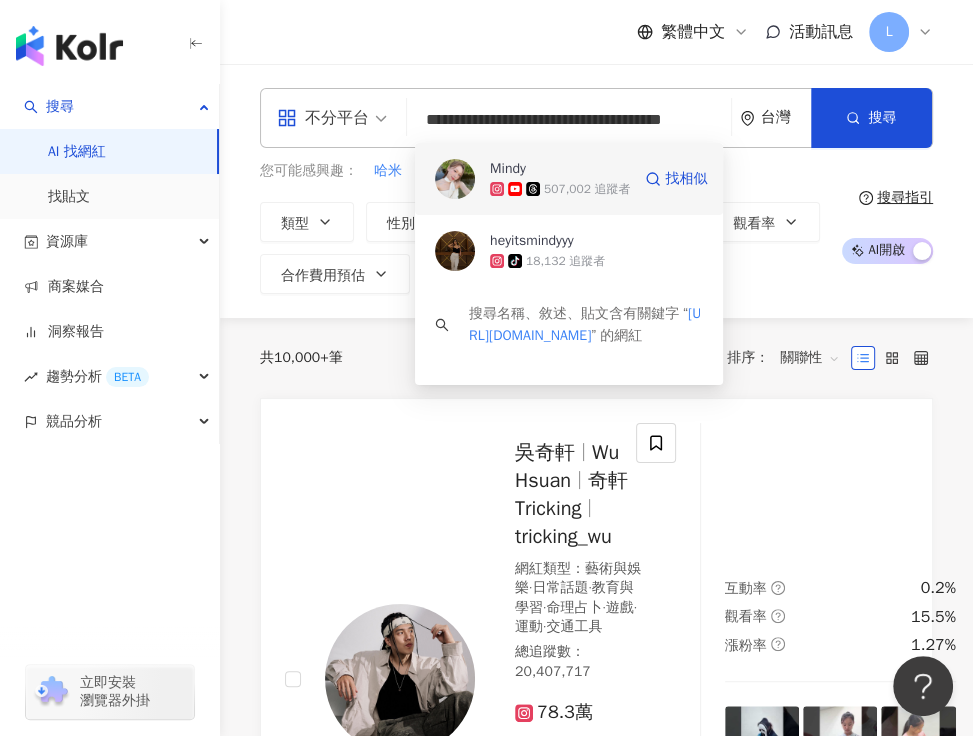 click on "Mindy" at bounding box center [558, 169] 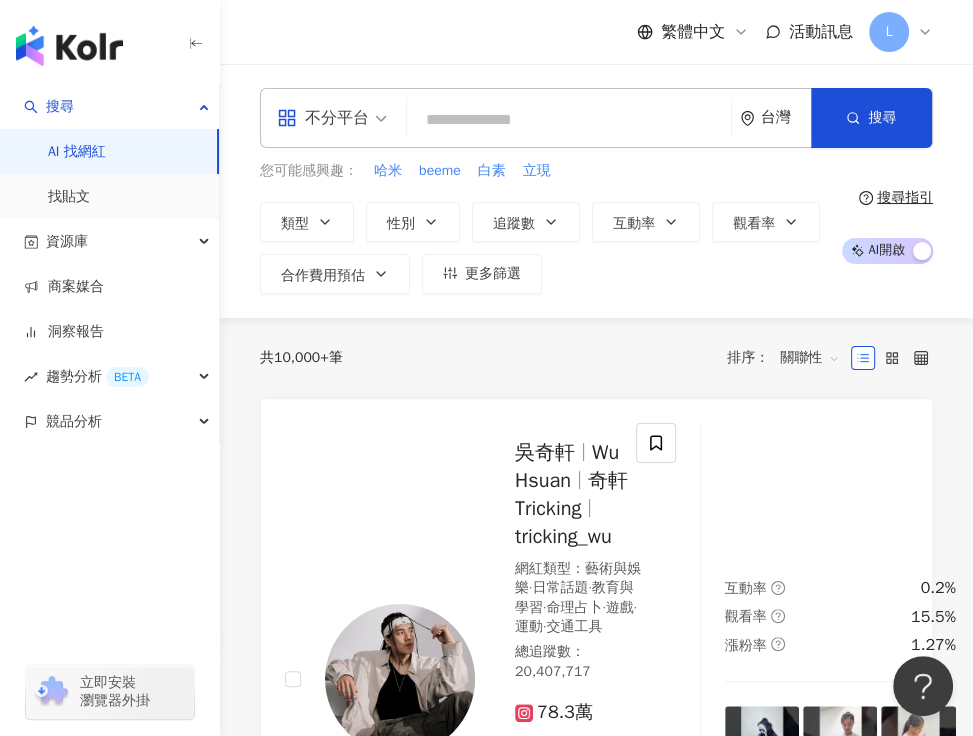 scroll, scrollTop: 0, scrollLeft: 0, axis: both 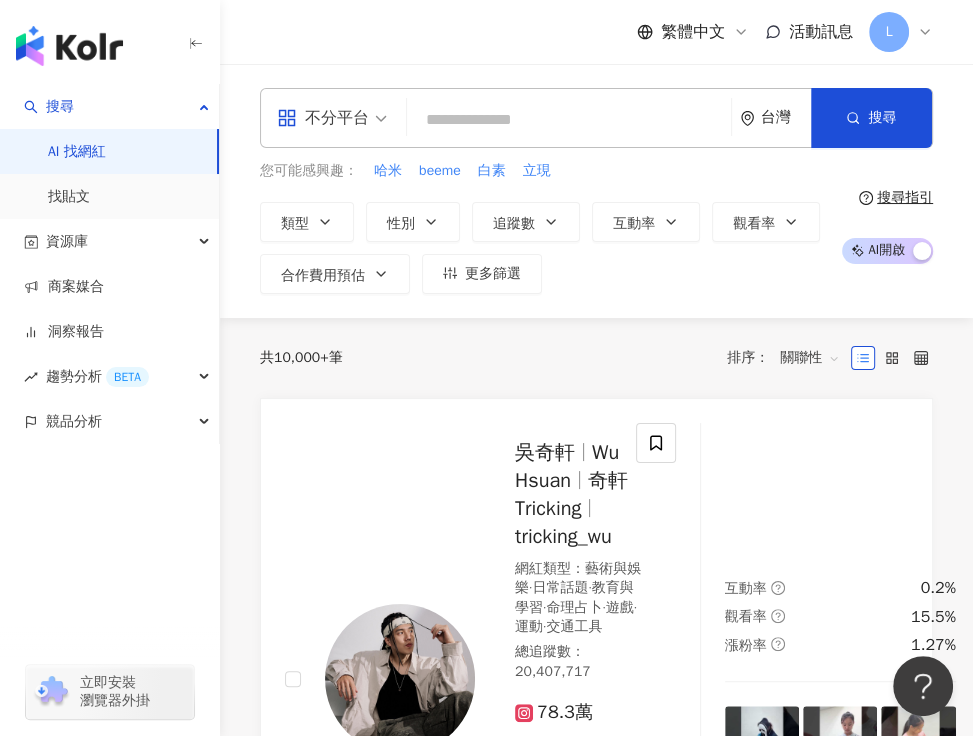 click at bounding box center [569, 120] 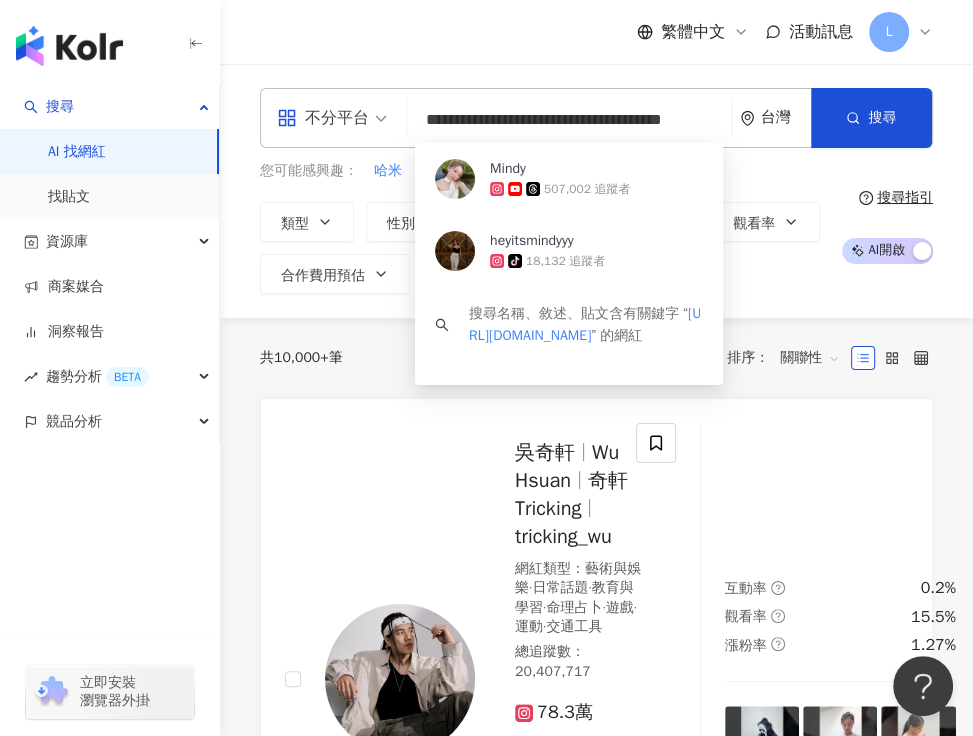 scroll, scrollTop: 0, scrollLeft: 40, axis: horizontal 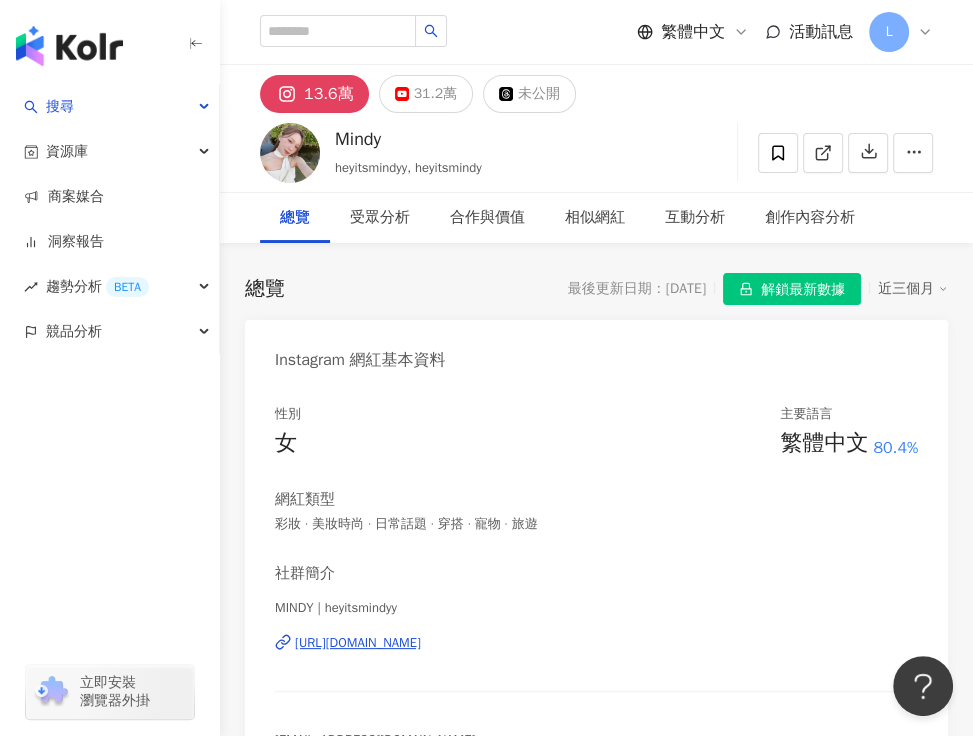 click on "總覽 最後更新日期：[DATE] 解鎖最新數據 近三個月 Instagram 網紅基本資料 性別   女 主要語言   繁體中文 80.4% 網紅類型 彩妝 · 美妝時尚 · 日常話題 · 穿搭 · 寵物 · 旅遊 社群簡介 MINDY | heyitsmindyy [URL][DOMAIN_NAME] [EMAIL_ADDRESS][DOMAIN_NAME]
☁️7/14-7/21 ETUDE x kitts雲朵氣墊團購中 Instagram 數據總覽 91 K-Score :   優良 近期一到三個月積極發文，且漲粉率與互動率高。 查看說明 追蹤數   135,972 互動率   5.54% 優秀 觀看率   356% 優秀 漲粉率   5.21% 優秀 受眾主要性別   女性 91.9% 受眾主要年齡   25-34 歲 44.3% 商業合作內容覆蓋比例   41.7% AI Instagram 成效等級三大指標 互動率 5.54% 優秀 同等級網紅的互動率中位數為  0.58% 觀看率 356% 優秀 同等級網紅的觀看率中位數為  4.67% 漲粉率 5.21% 優秀 同等級網紅的漲粉率中位數為  0.17% 成效等級 ： 優秀 良好 普通 不佳 Instagram 成長趨勢分析" at bounding box center [596, 5590] 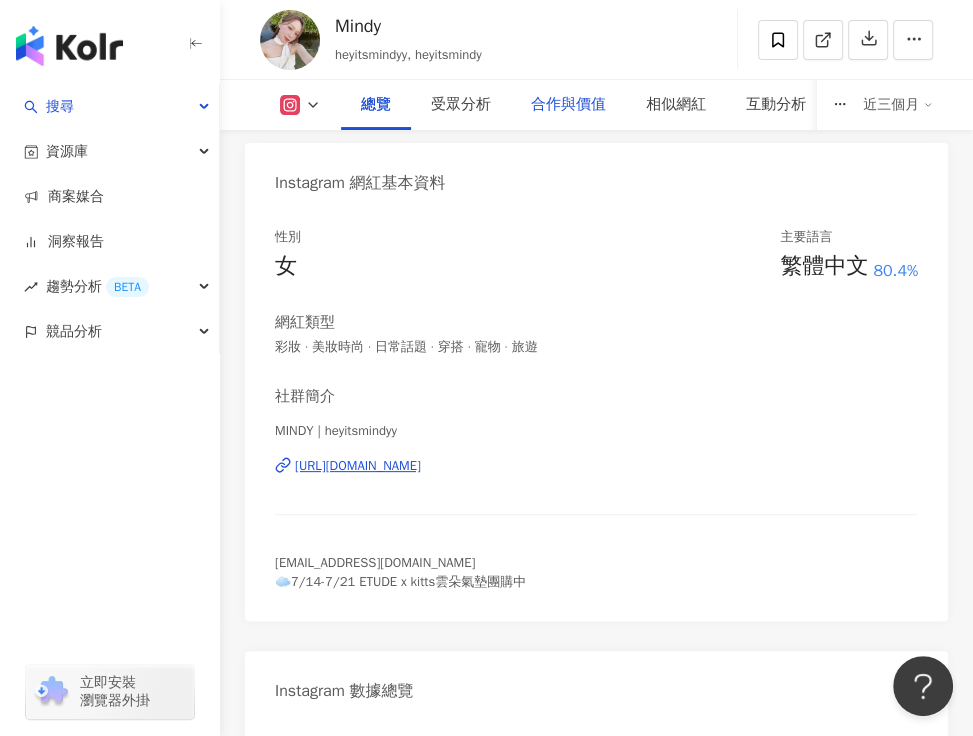 scroll, scrollTop: 0, scrollLeft: 0, axis: both 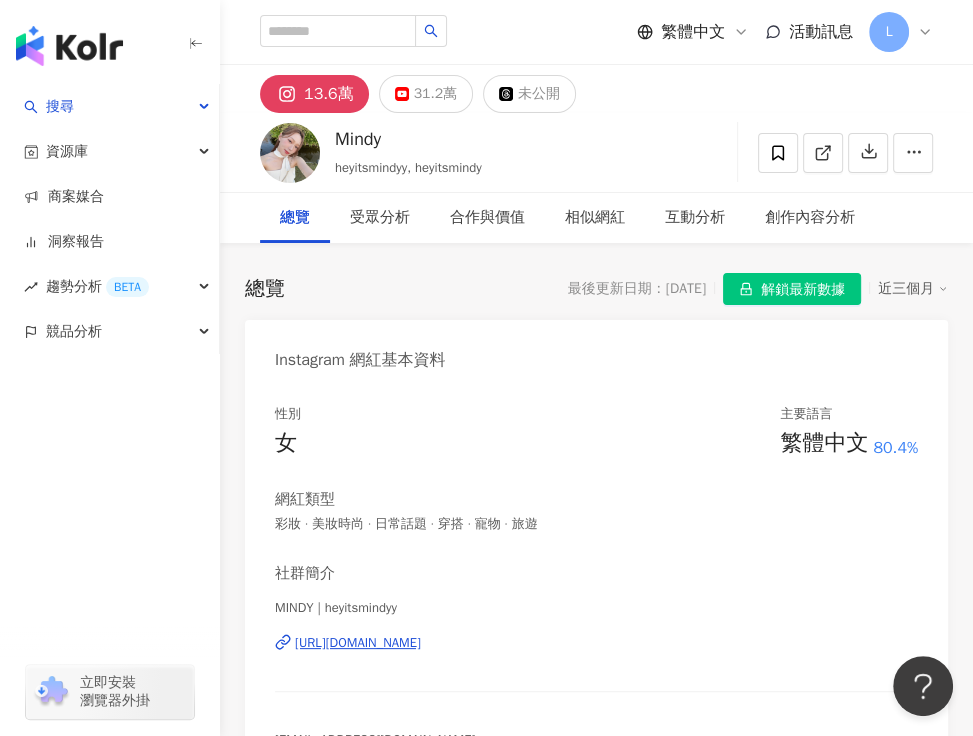 drag, startPoint x: 534, startPoint y: 571, endPoint x: 617, endPoint y: 572, distance: 83.00603 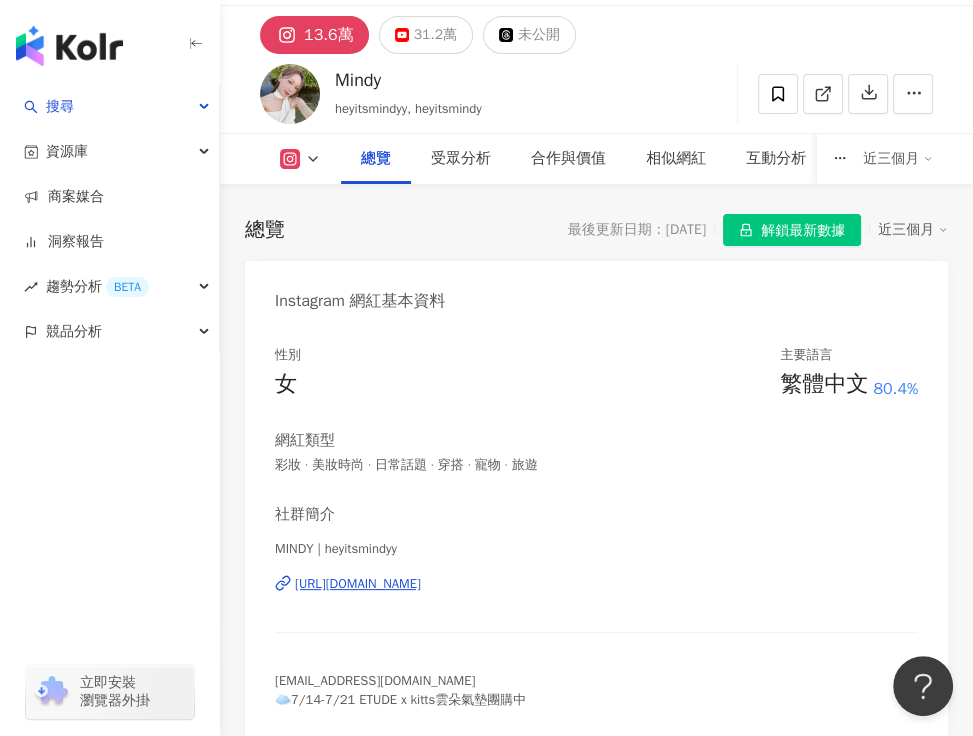 scroll, scrollTop: 100, scrollLeft: 0, axis: vertical 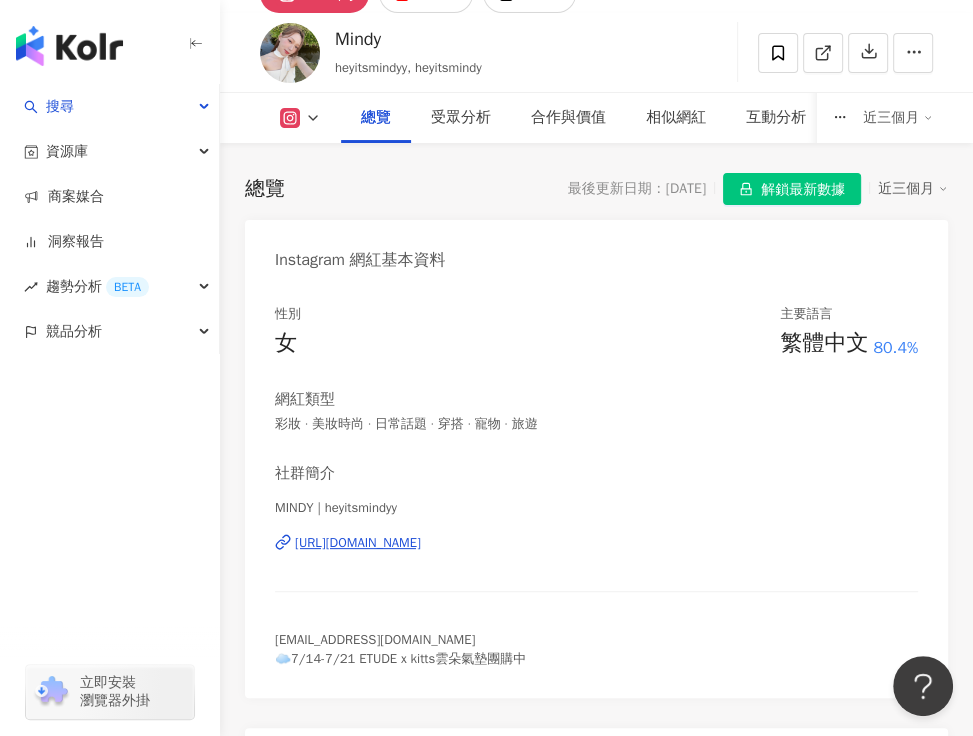 copy on "135,972" 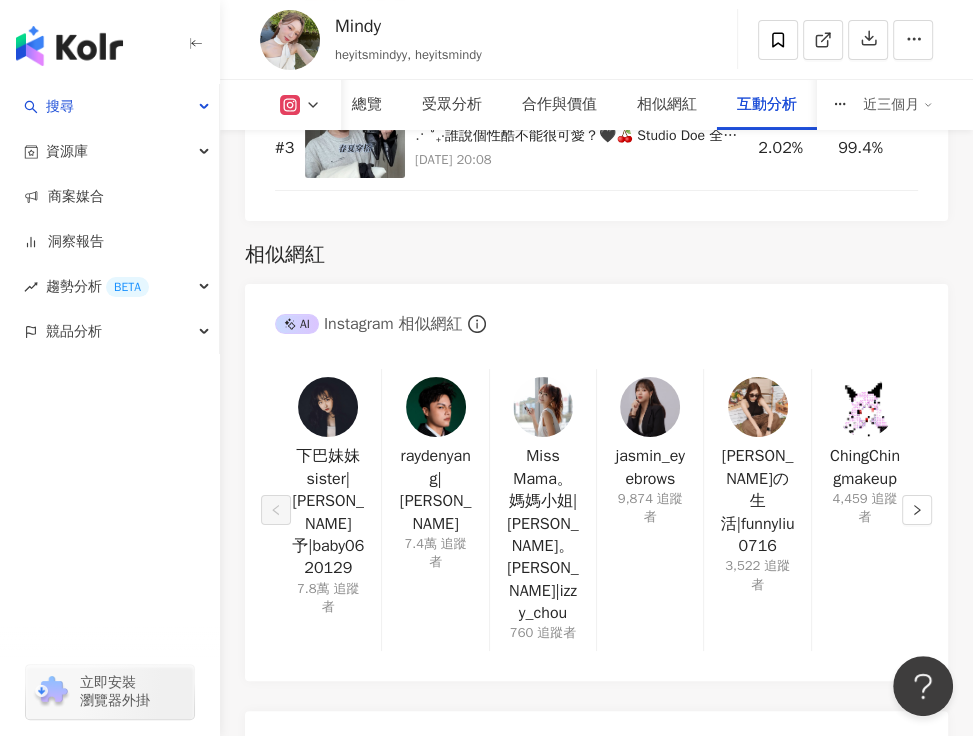 scroll, scrollTop: 4800, scrollLeft: 0, axis: vertical 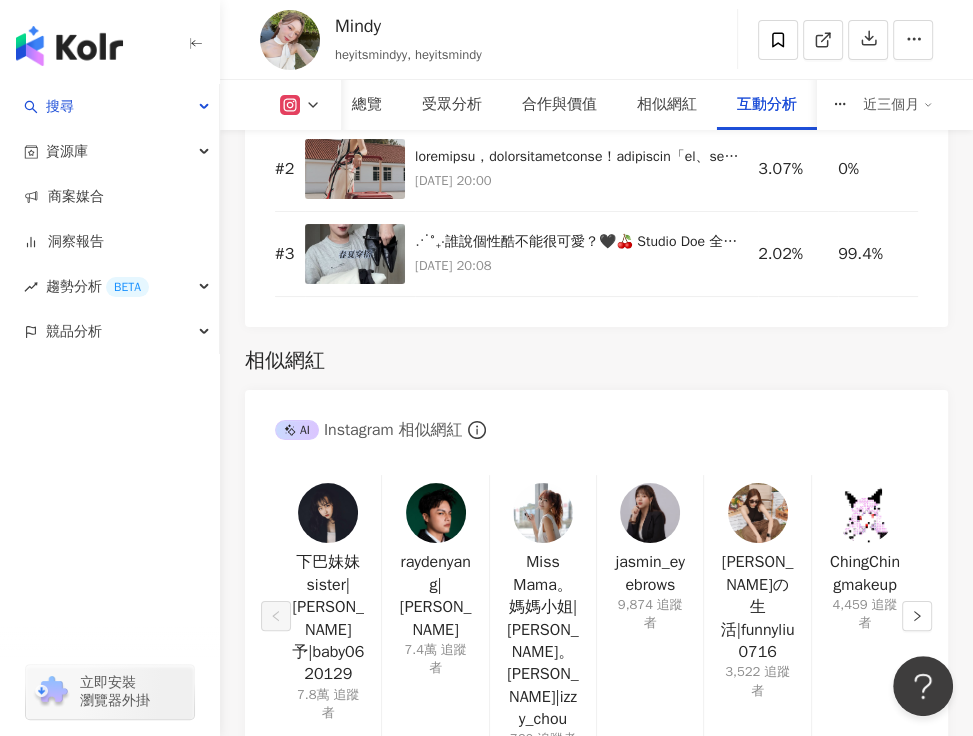 drag, startPoint x: 275, startPoint y: 418, endPoint x: 349, endPoint y: 444, distance: 78.434685 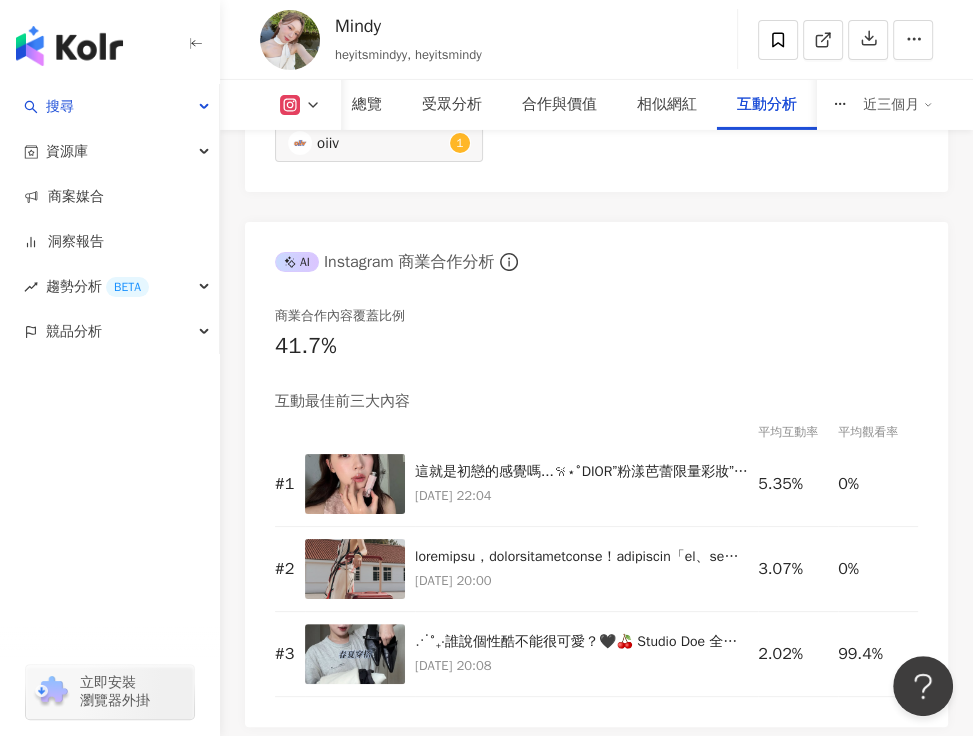scroll, scrollTop: 4100, scrollLeft: 0, axis: vertical 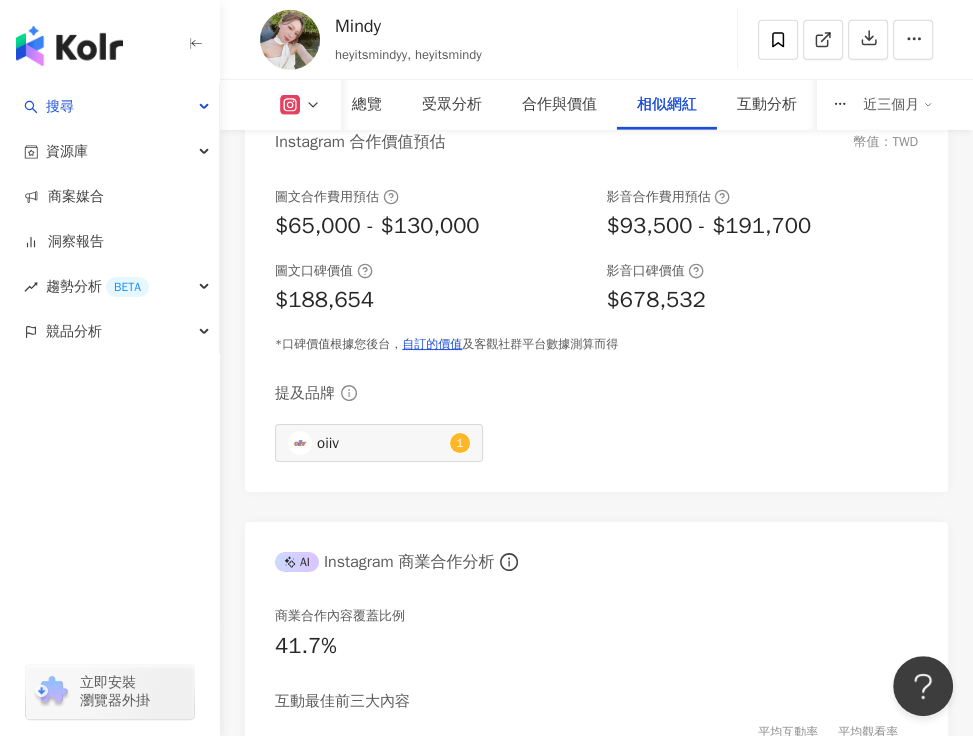 click on "互動率   5.54% 優秀 按讚評論比   0.41:100 不佳 平均互動數    7,531 平均按讚數   7,500 平均留言數   31 Reels 互動數據 Reels 互動率   6.04% 優秀 Reels 平均互動數   8,206 Reels 平均按讚數   8,144 Reels 平均留言數   63 互動分析儀表板 日 週 月 3.3萬 3.3萬 2.2萬 2.2萬 1.1萬 1.1萬 0 0 2.4萬 7,936 4/21 4/21 2.4萬 7,936 4/21 4/21 4/27 4/27 5/4 5/4 5/11 5/11 5/18 5/18 5/25 5/25 6/1 6/1 6/8 6/8 6/15 6/15 6/22 6/22 6/29 6/29 7/6 7/6 7/13 7/13 7/20 7/20   按讚數     留言數" at bounding box center [596, 2321] 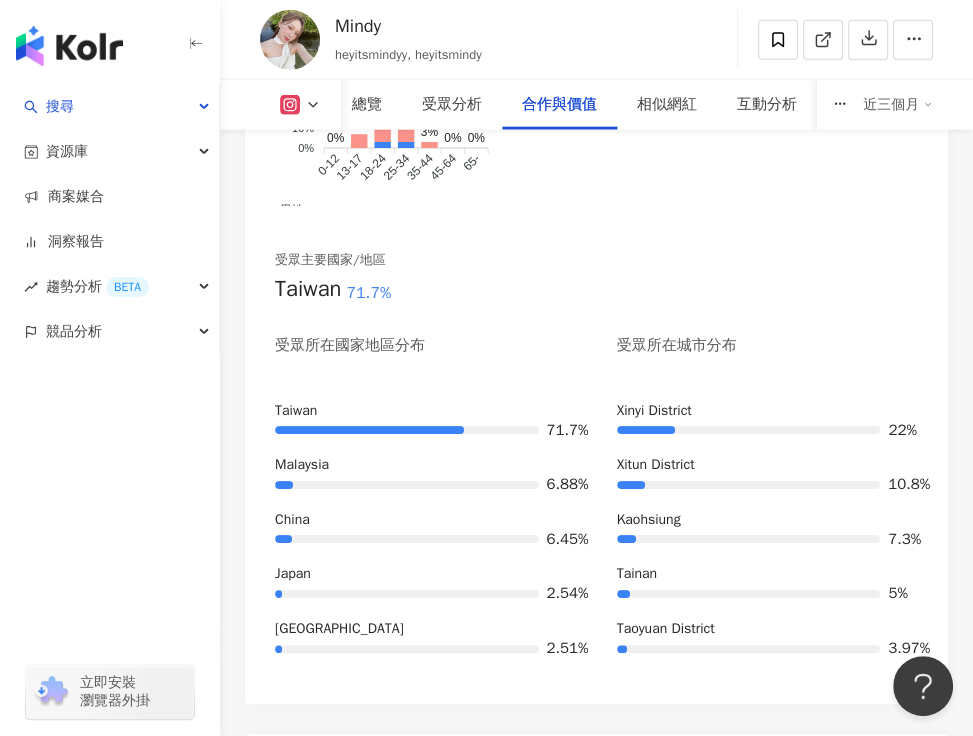 scroll, scrollTop: 2900, scrollLeft: 0, axis: vertical 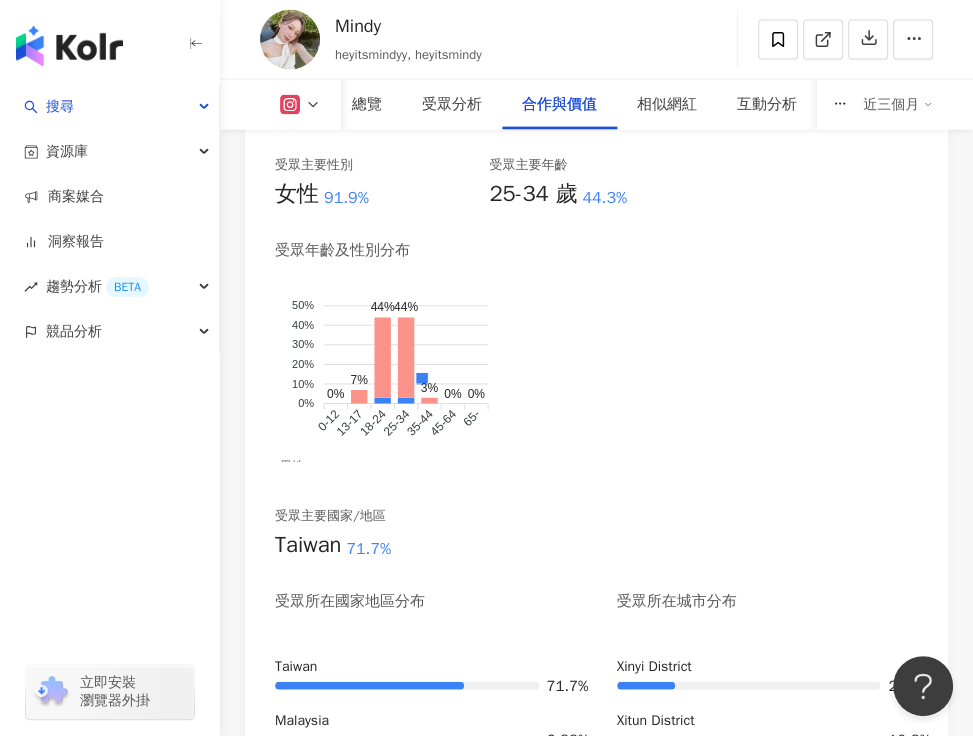 click on "總覽 最後更新日期：[DATE] 解鎖最新數據 近三個月 Instagram 網紅基本資料 性別   女 主要語言   繁體中文 80.4% 網紅類型 彩妝 · 美妝時尚 · 日常話題 · 穿搭 · 寵物 · 旅遊 社群簡介 MINDY | heyitsmindyy [URL][DOMAIN_NAME] [EMAIL_ADDRESS][DOMAIN_NAME]
☁️7/14-7/21 ETUDE x kitts雲朵氣墊團購中 Instagram 數據總覽 91 K-Score :   優良 近期一到三個月積極發文，且漲粉率與互動率高。 查看說明 追蹤數   135,972 互動率   5.54% 優秀 觀看率   356% 優秀 漲粉率   5.21% 優秀 受眾主要性別   女性 91.9% 受眾主要年齡   25-34 歲 44.3% 商業合作內容覆蓋比例   41.7% AI Instagram 成效等級三大指標 互動率 5.54% 優秀 同等級網紅的互動率中位數為  0.58% 觀看率 356% 優秀 同等級網紅的觀看率中位數為  4.67% 漲粉率 5.21% 優秀 同等級網紅的漲粉率中位數為  0.17% 成效等級 ： 優秀 良好 普通 不佳 Instagram 成長趨勢分析" at bounding box center [596, 2690] 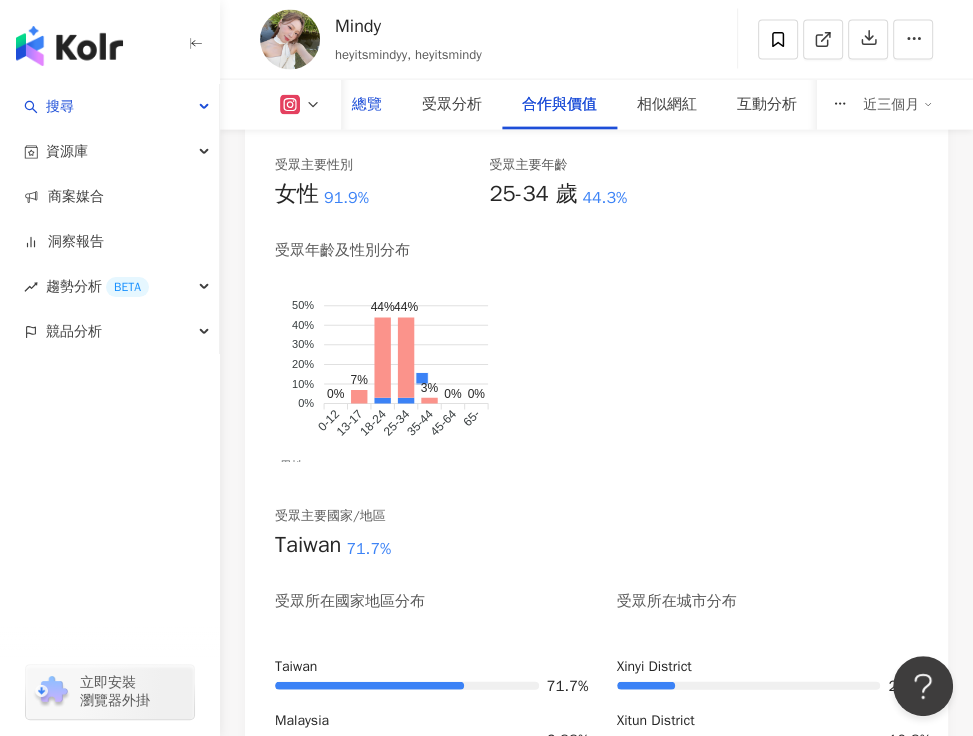 click on "總覽" at bounding box center (367, 105) 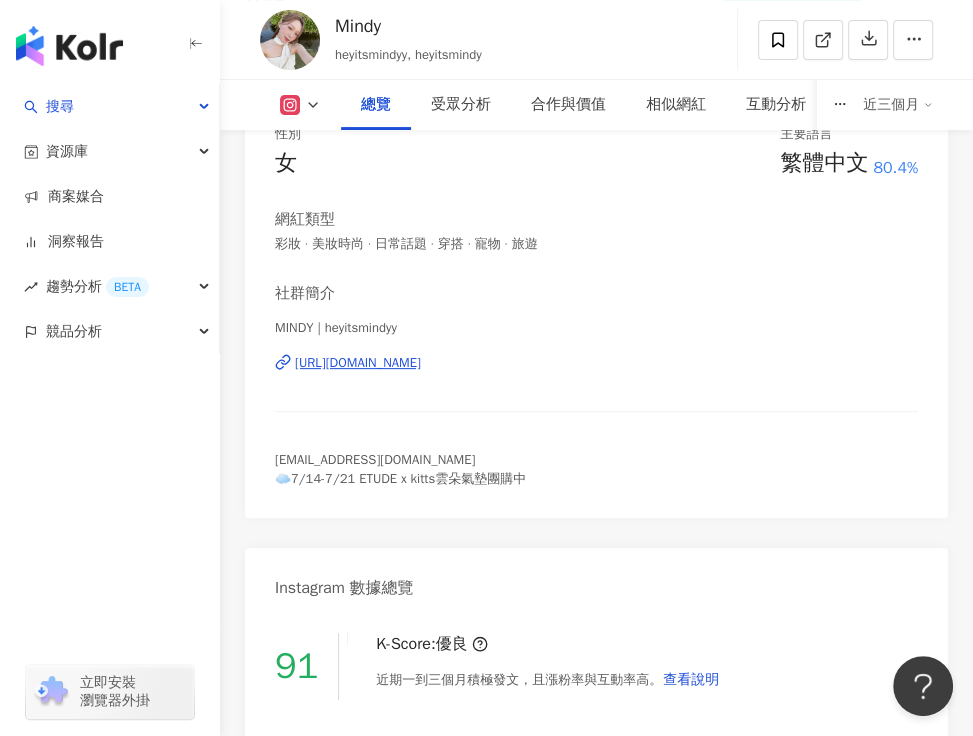 scroll, scrollTop: 123, scrollLeft: 0, axis: vertical 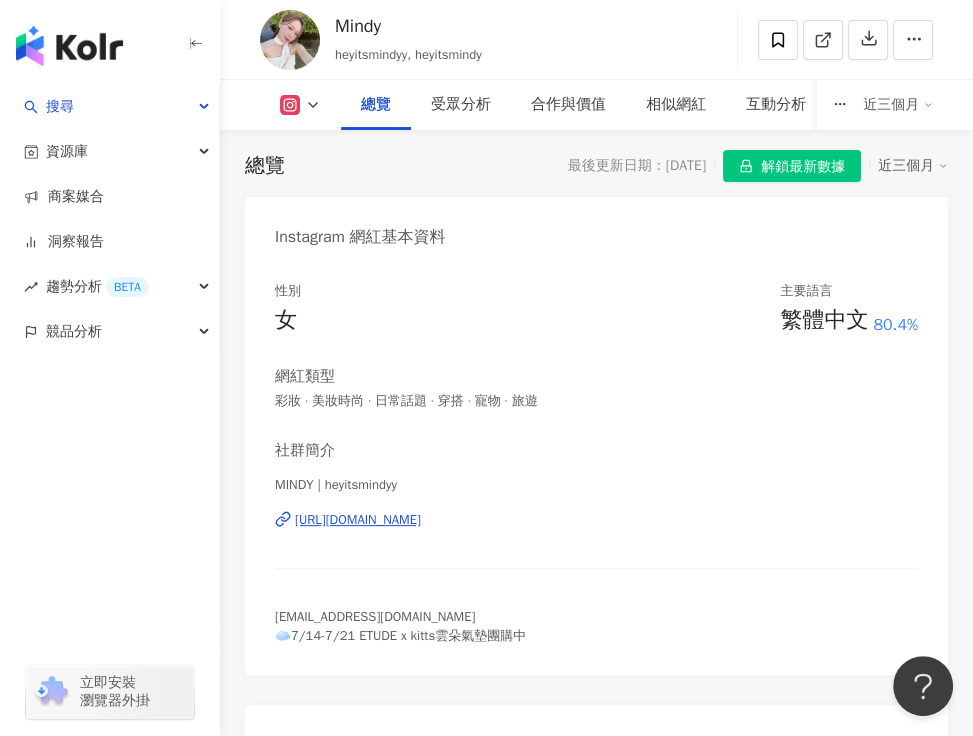 click on "總覽 最後更新日期：[DATE] 解鎖最新數據 近三個月 Instagram 網紅基本資料 性別   女 主要語言   繁體中文 80.4% 網紅類型 彩妝 · 美妝時尚 · 日常話題 · 穿搭 · 寵物 · 旅遊 社群簡介 MINDY | heyitsmindyy [URL][DOMAIN_NAME] [EMAIL_ADDRESS][DOMAIN_NAME]
☁️7/14-7/21 ETUDE x kitts雲朵氣墊團購中 Instagram 數據總覽 91 K-Score :   優良 近期一到三個月積極發文，且漲粉率與互動率高。 查看說明 追蹤數   135,972 互動率   5.54% 優秀 觀看率   356% 優秀 漲粉率   5.21% 優秀 受眾主要性別   女性 91.9% 受眾主要年齡   25-34 歲 44.3% 商業合作內容覆蓋比例   41.7% AI Instagram 成效等級三大指標 互動率 5.54% 優秀 同等級網紅的互動率中位數為  0.58% 觀看率 356% 優秀 同等級網紅的觀看率中位數為  4.67% 漲粉率 5.21% 優秀 同等級網紅的漲粉率中位數為  0.17% 成效等級 ： 優秀 良好 普通 不佳 Instagram 成長趨勢分析" at bounding box center (596, 5467) 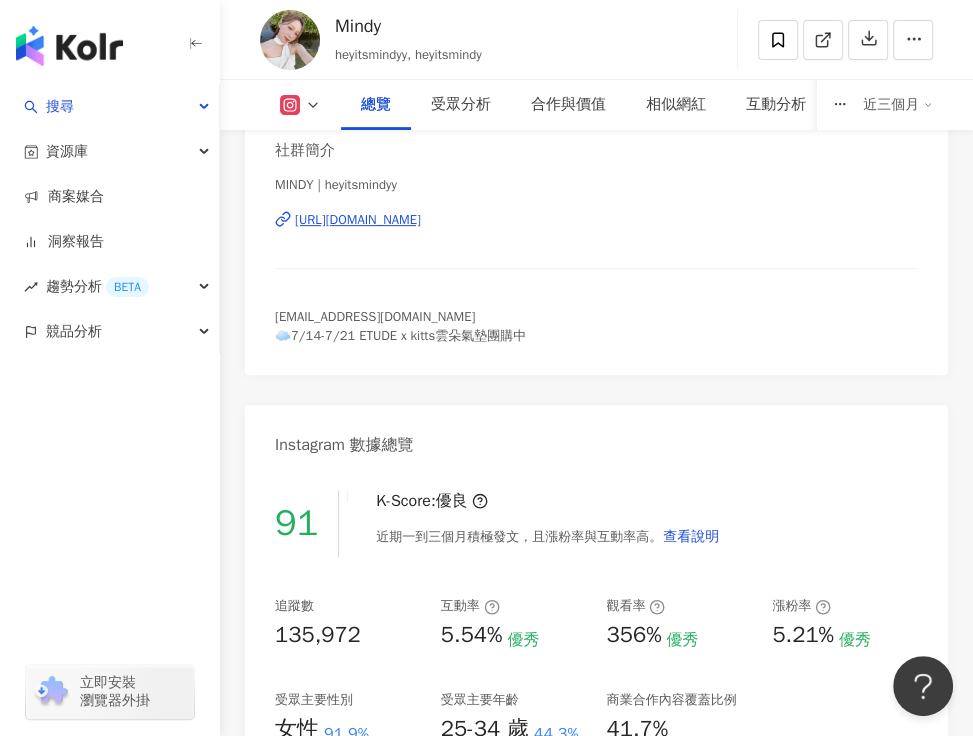 scroll, scrollTop: 123, scrollLeft: 0, axis: vertical 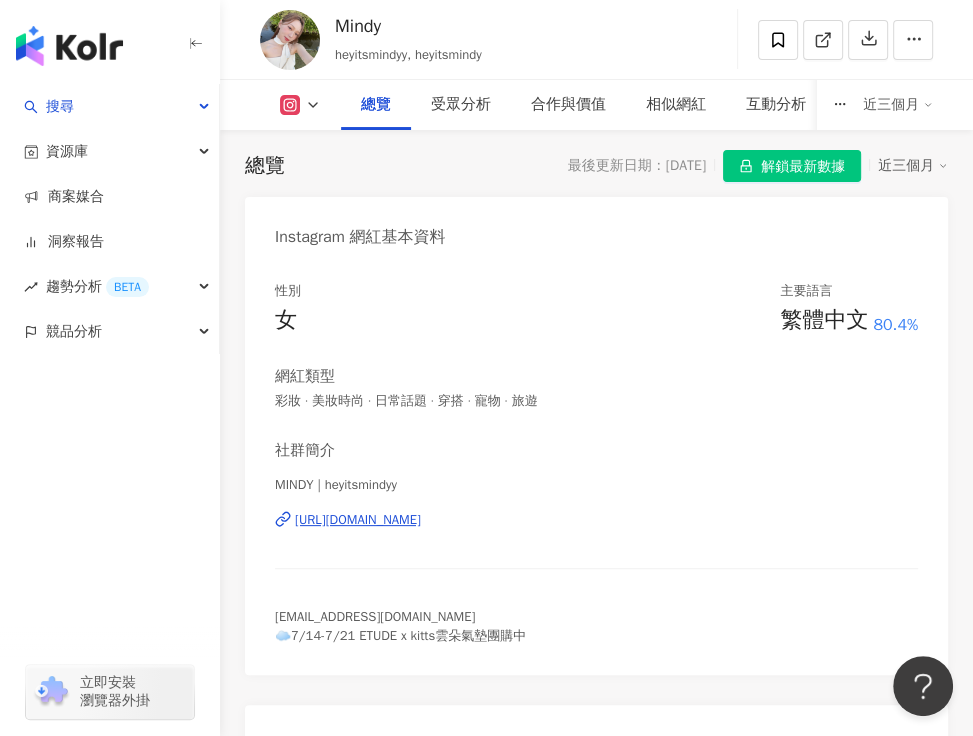 click 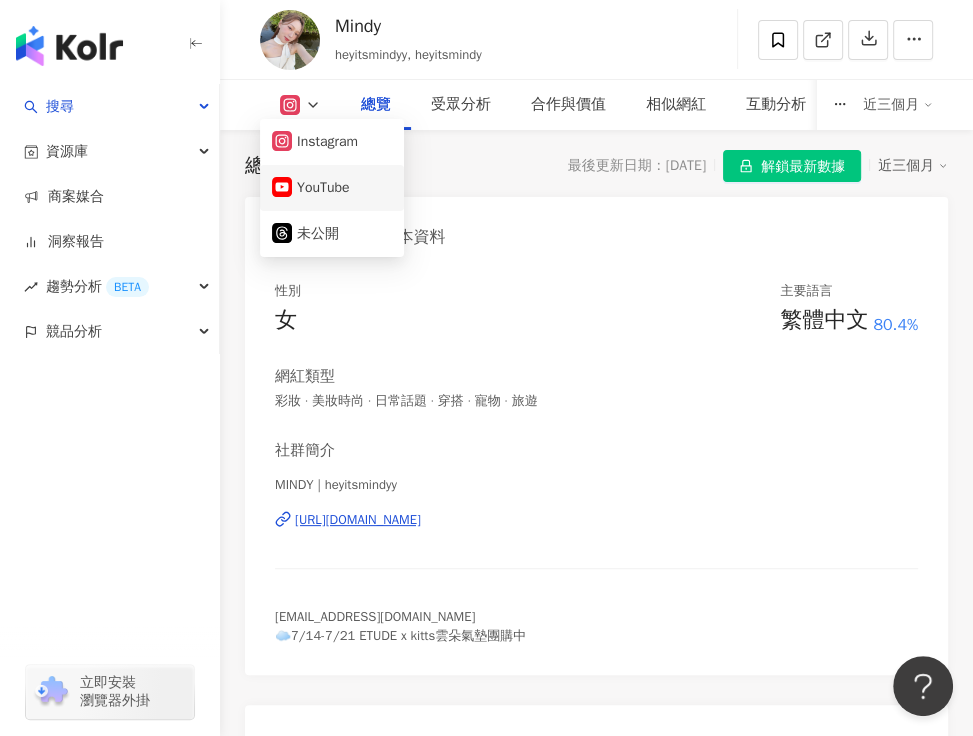 click on "YouTube" at bounding box center (332, 188) 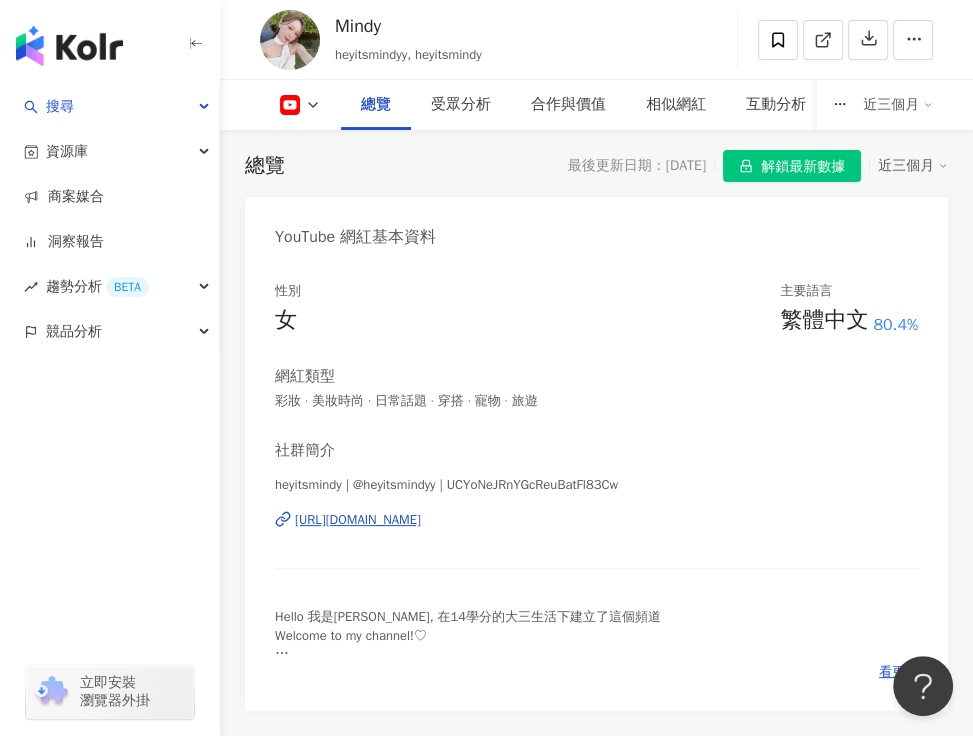 drag, startPoint x: 538, startPoint y: 447, endPoint x: 626, endPoint y: 453, distance: 88.20431 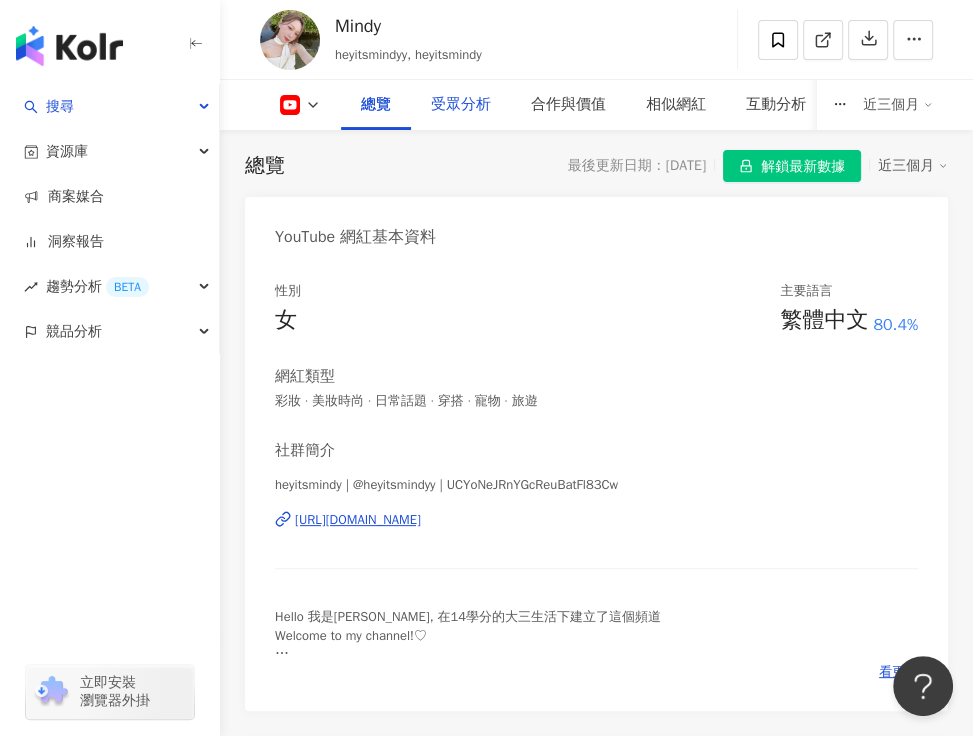 click on "受眾分析" at bounding box center (461, 105) 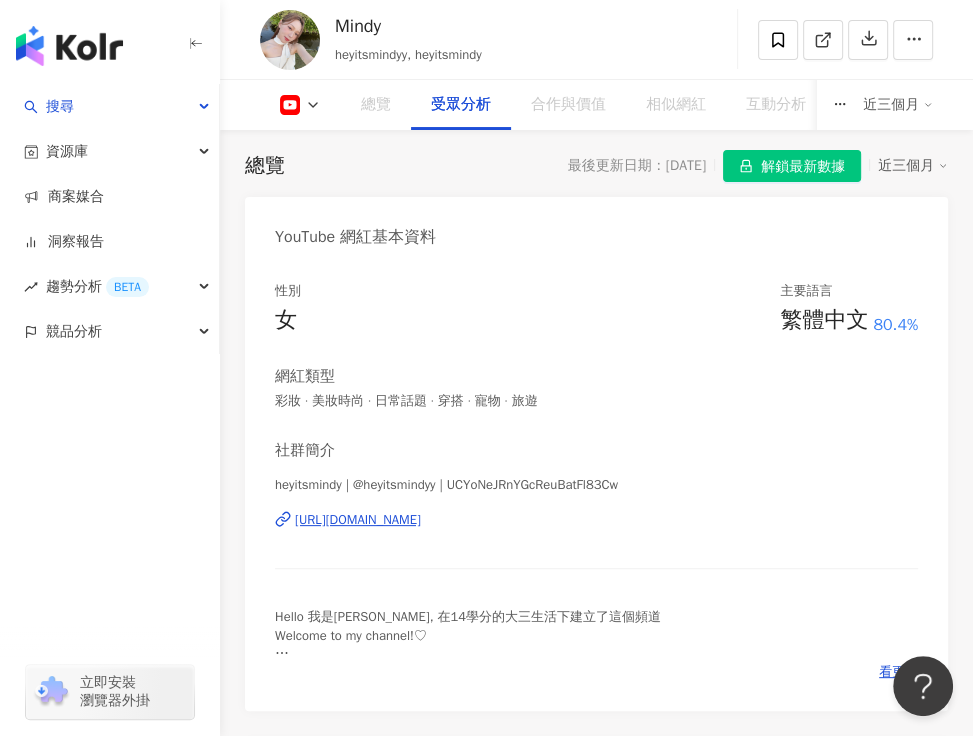 scroll, scrollTop: 1980, scrollLeft: 0, axis: vertical 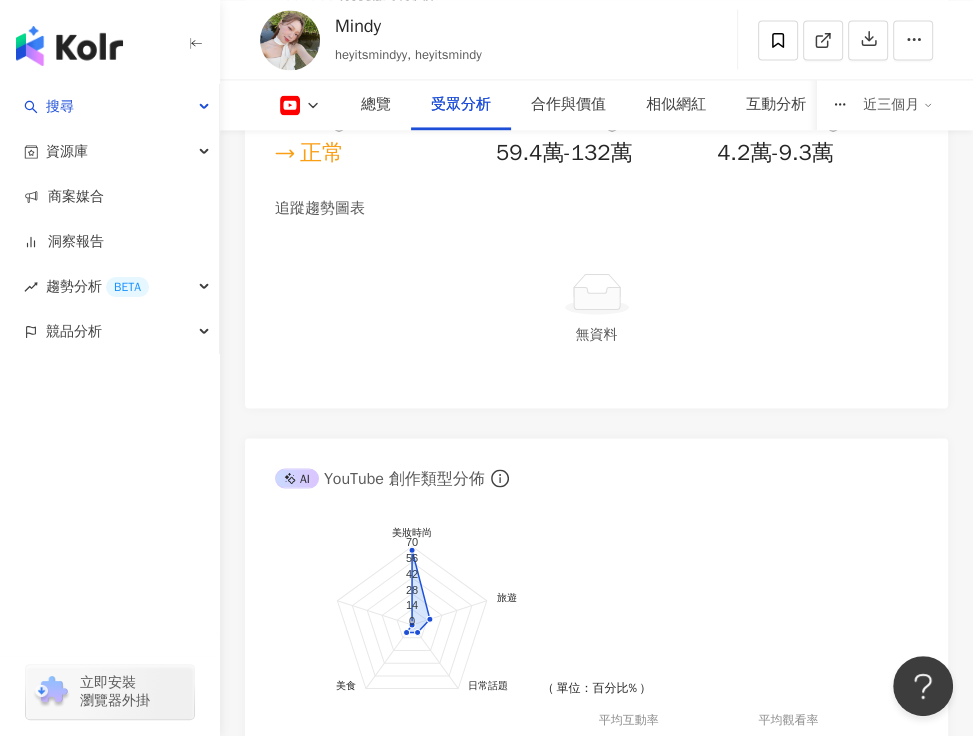 drag, startPoint x: 213, startPoint y: 375, endPoint x: 321, endPoint y: 230, distance: 180.801 